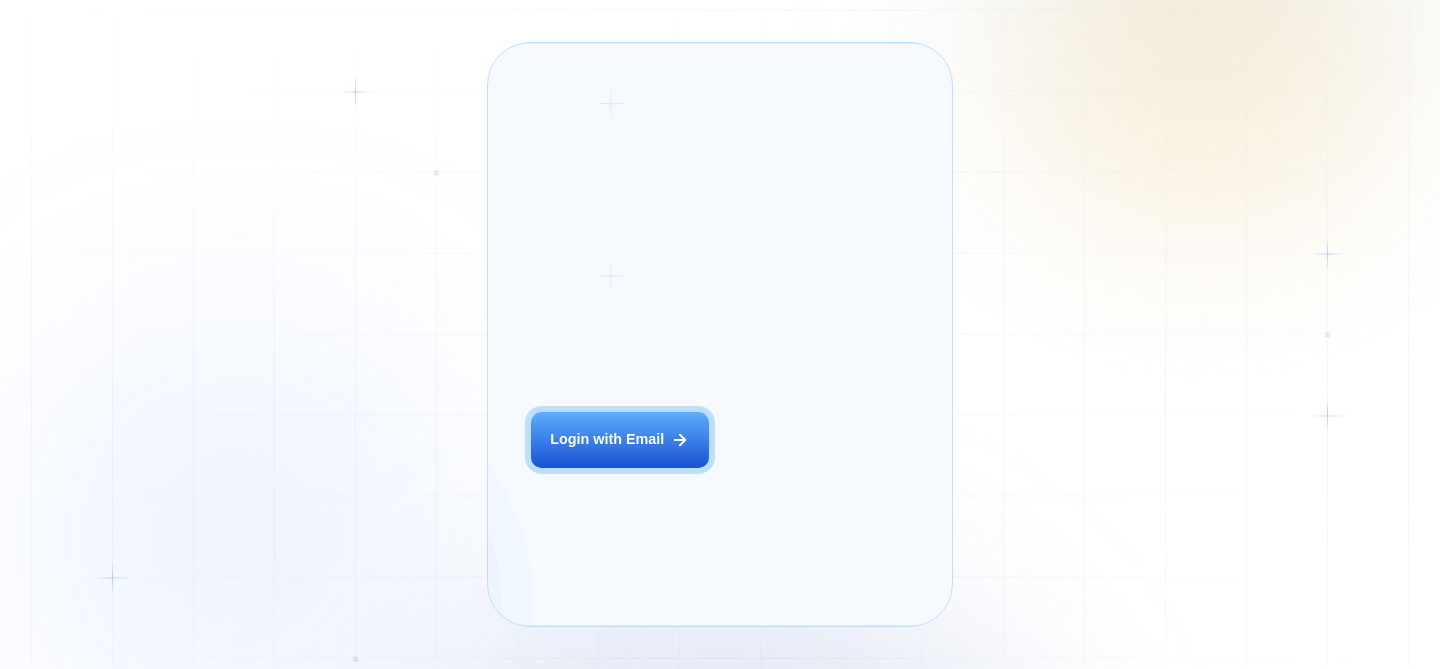 scroll, scrollTop: 0, scrollLeft: 0, axis: both 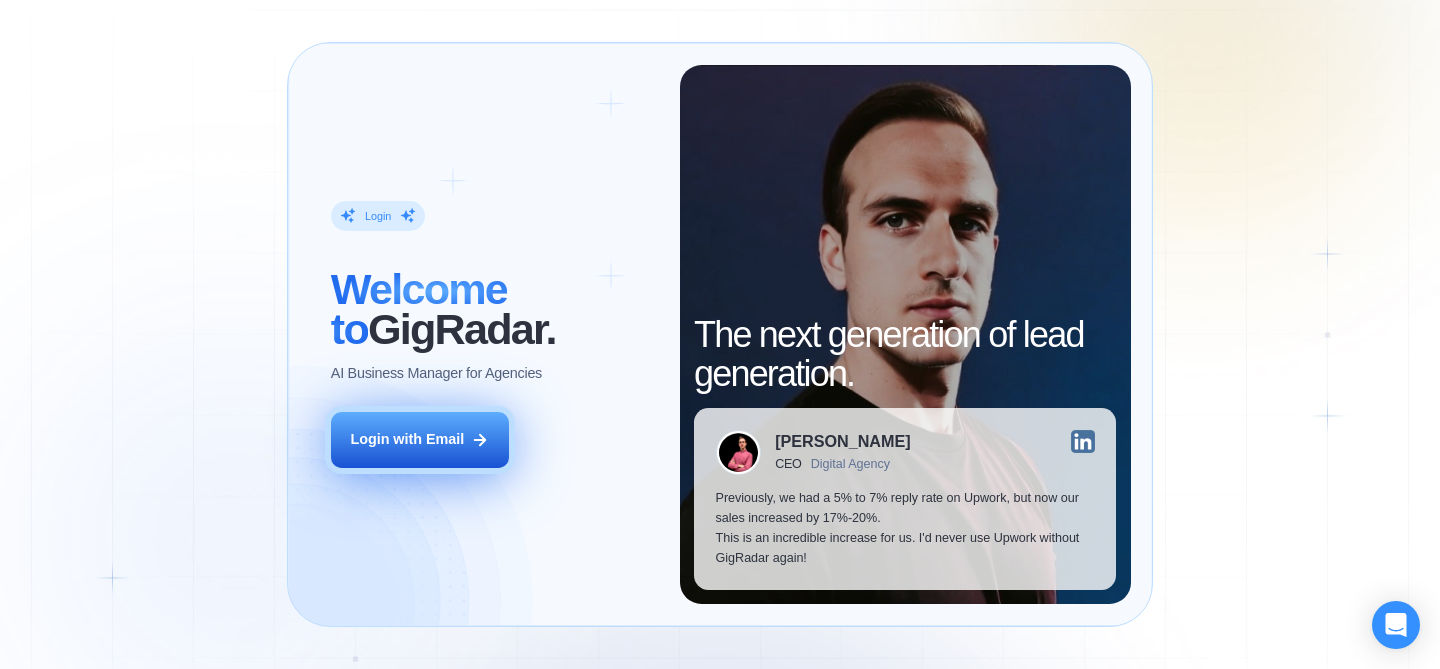click on "Login with Email" at bounding box center (407, 440) 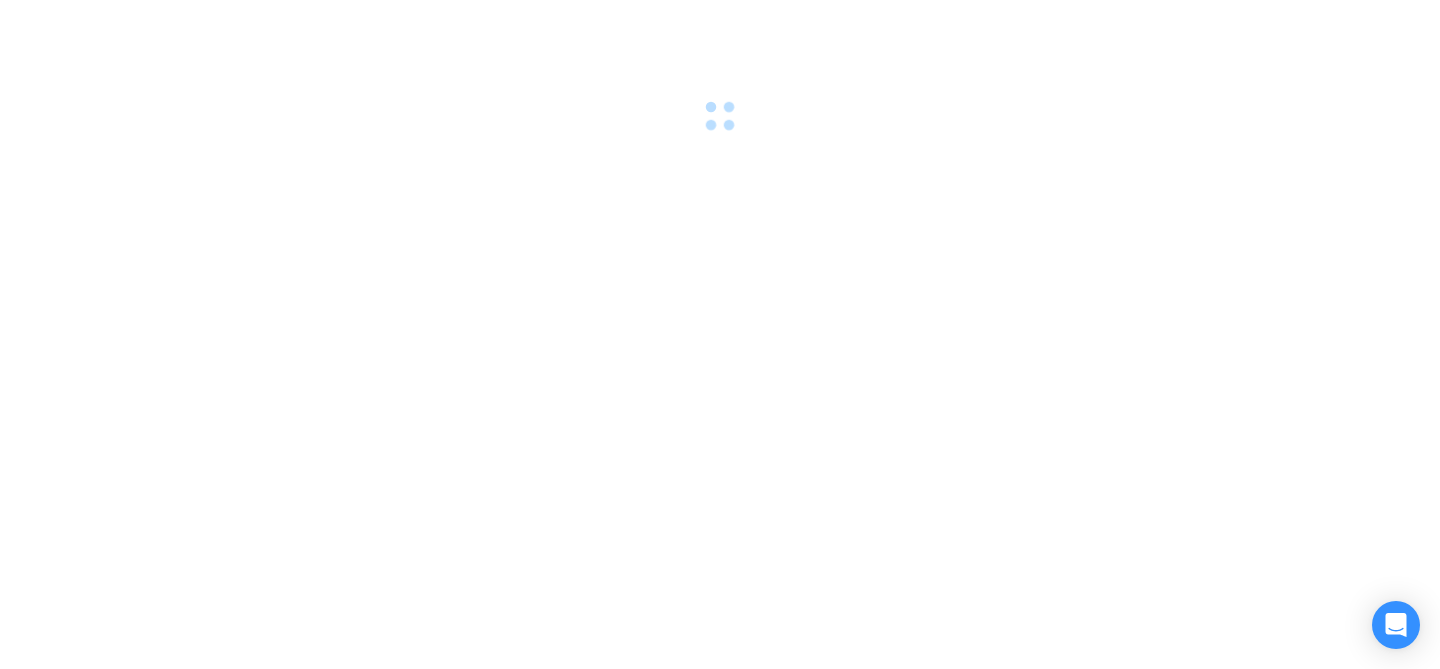 scroll, scrollTop: 0, scrollLeft: 0, axis: both 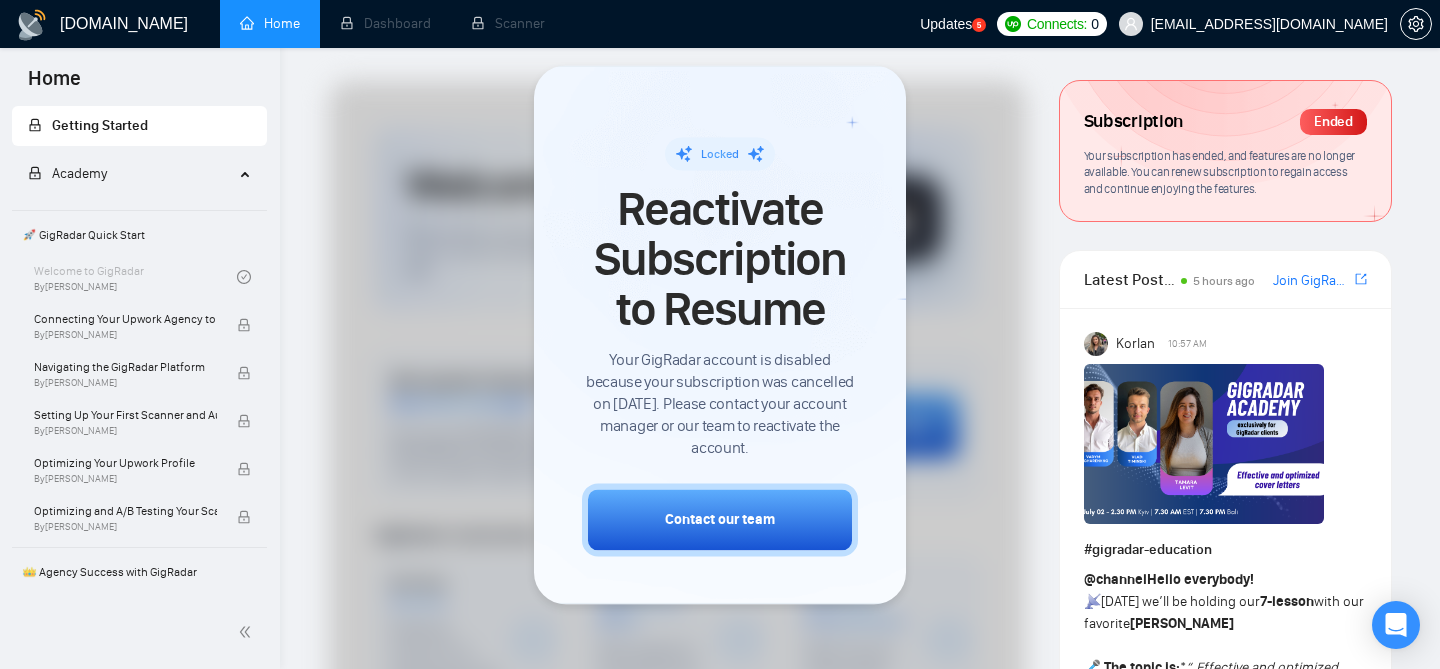 click at bounding box center (677, 667) 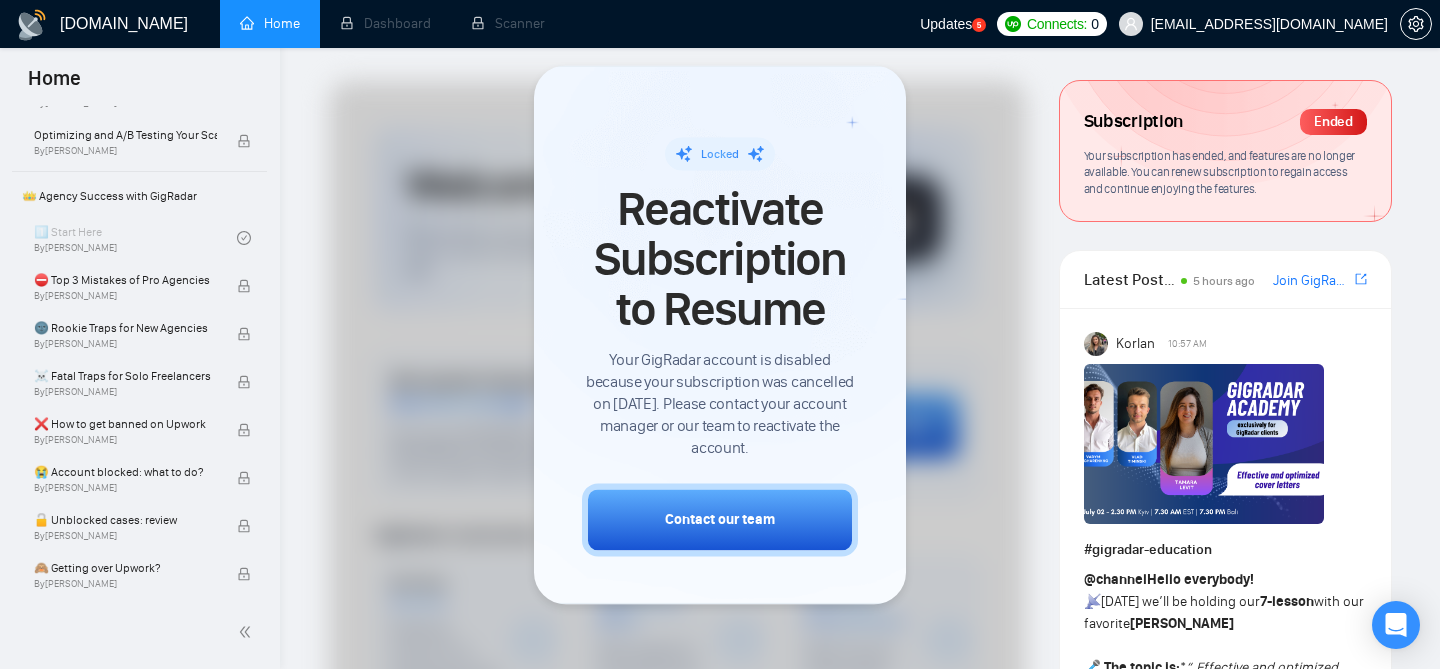 scroll, scrollTop: 0, scrollLeft: 0, axis: both 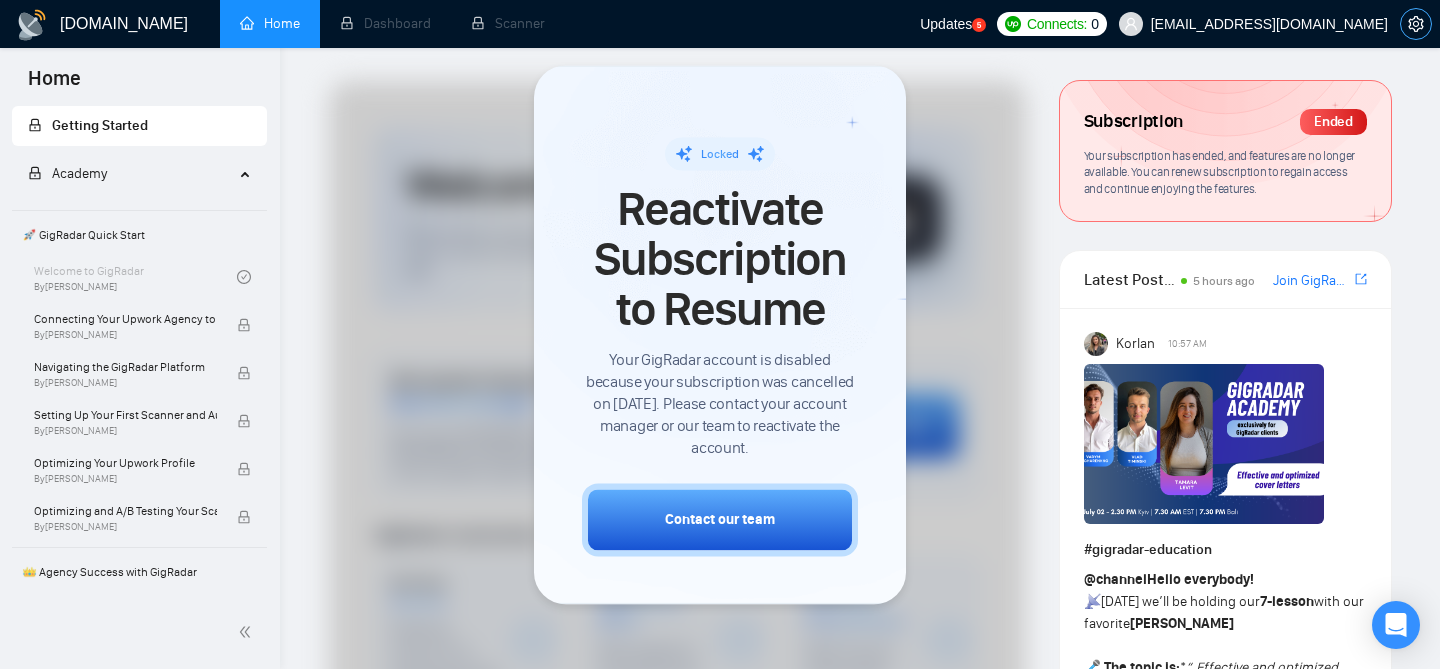 click at bounding box center [1416, 24] 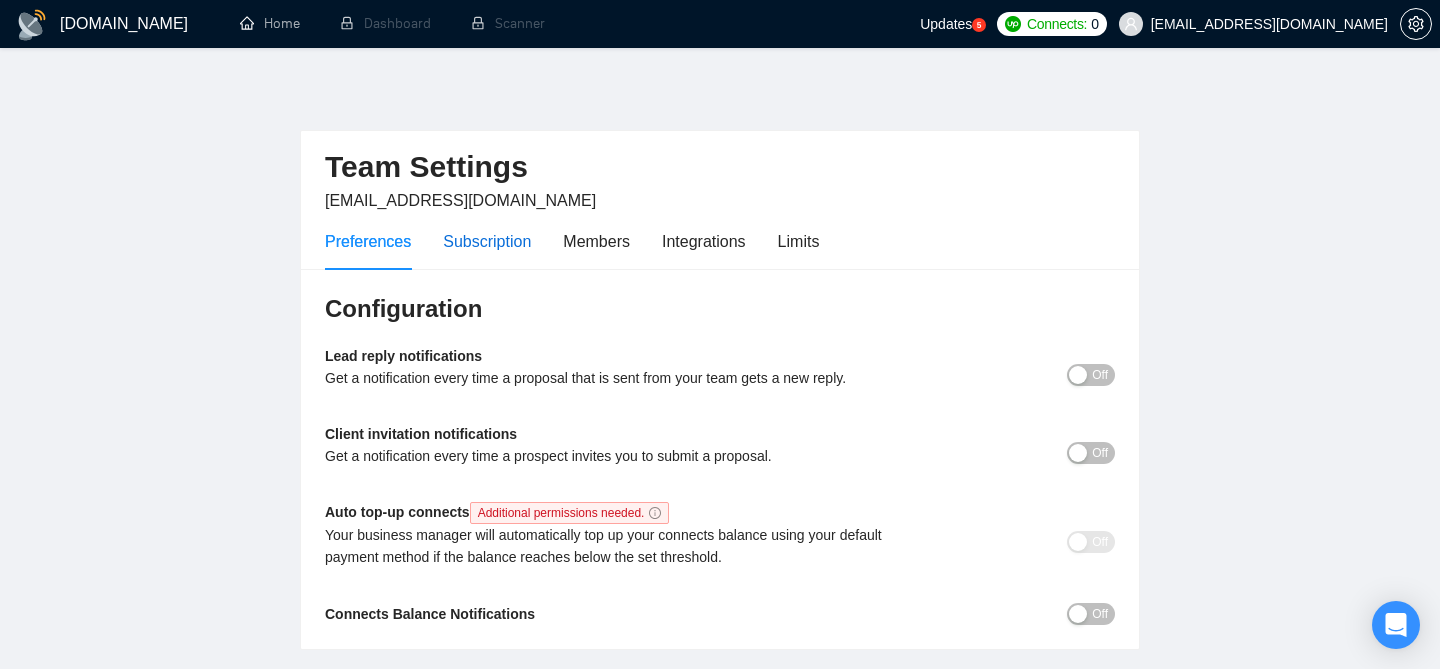 click on "Subscription" at bounding box center [487, 241] 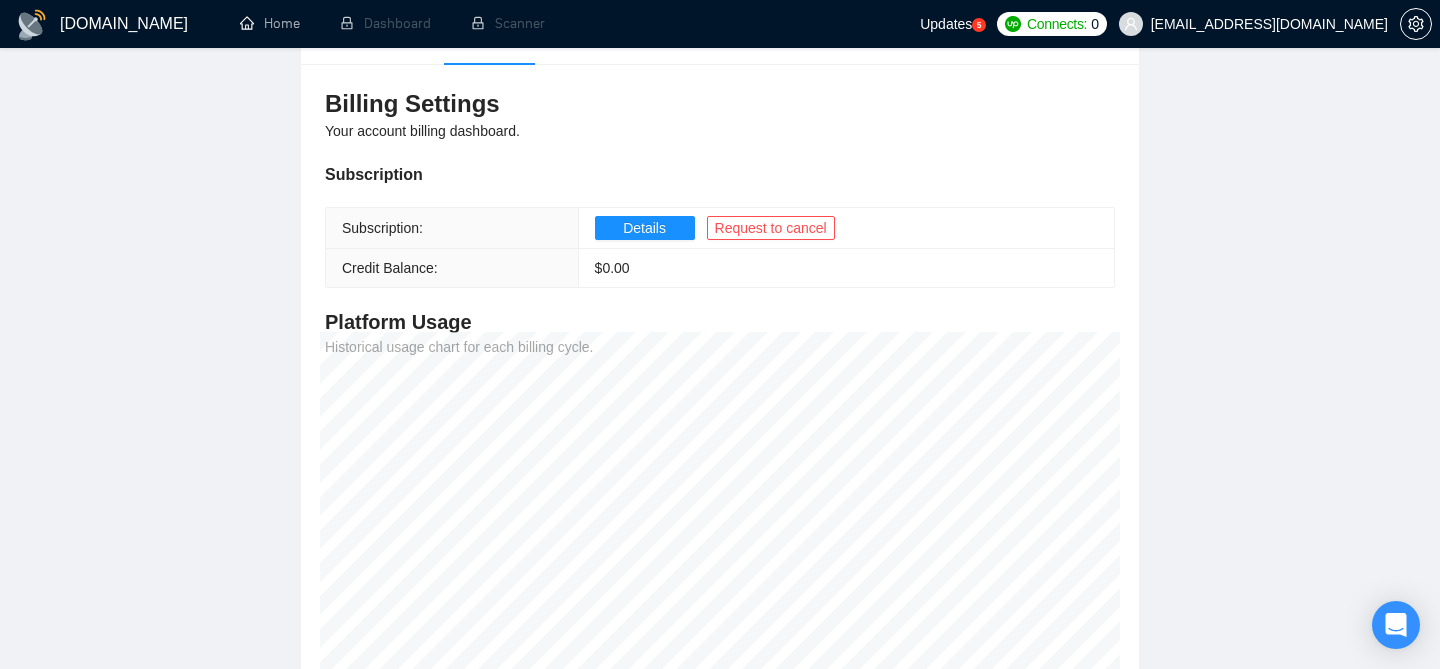 scroll, scrollTop: 0, scrollLeft: 0, axis: both 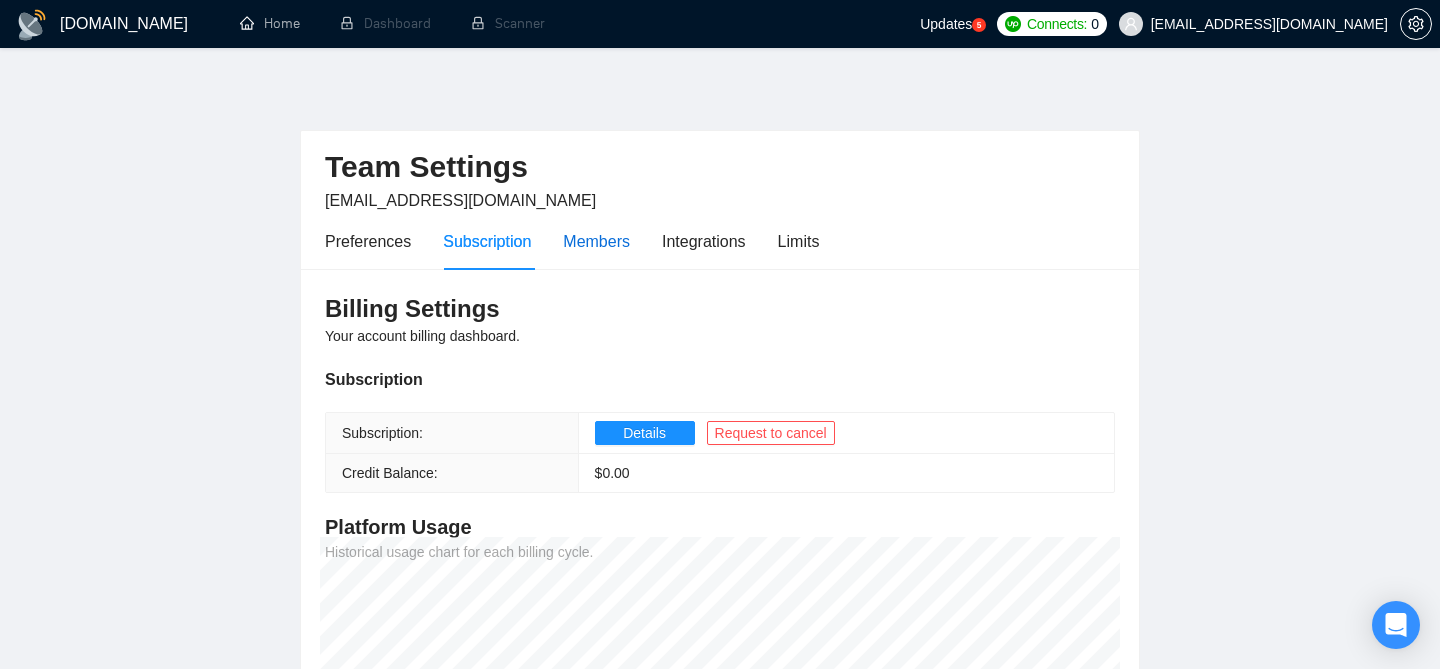 click on "Members" at bounding box center [596, 241] 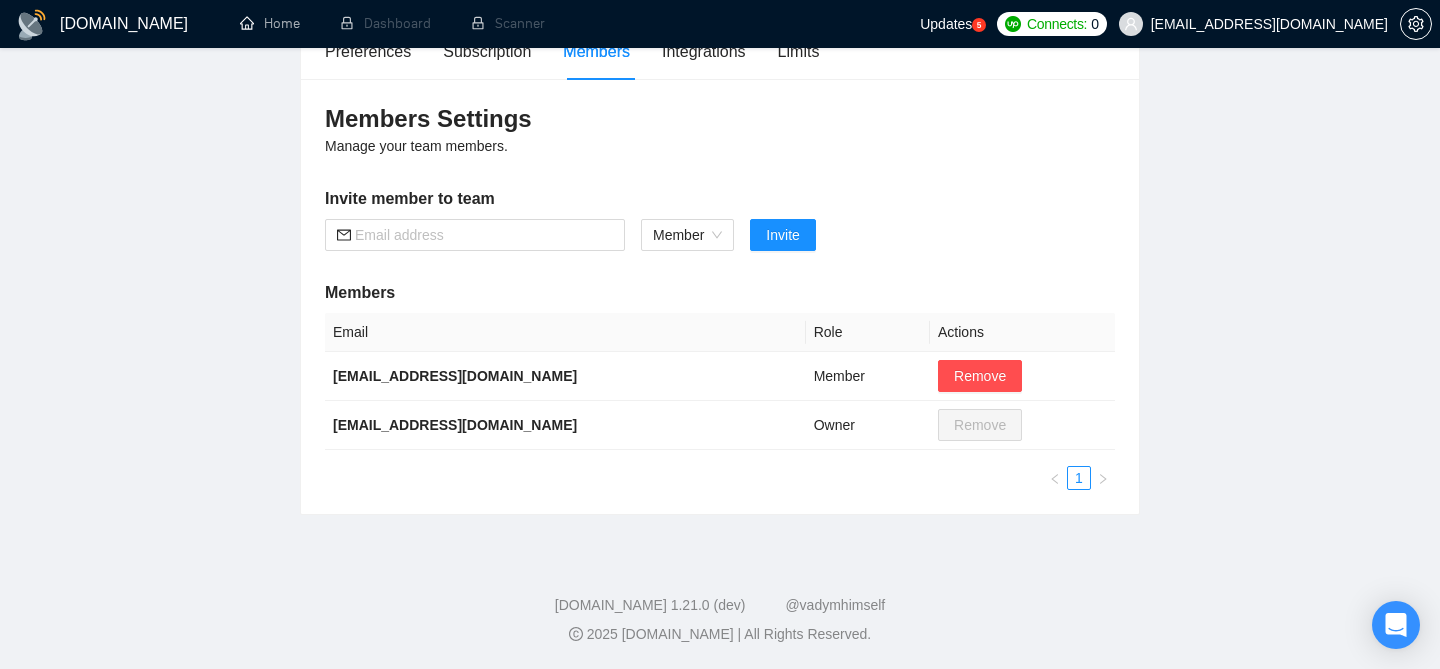 scroll, scrollTop: 0, scrollLeft: 0, axis: both 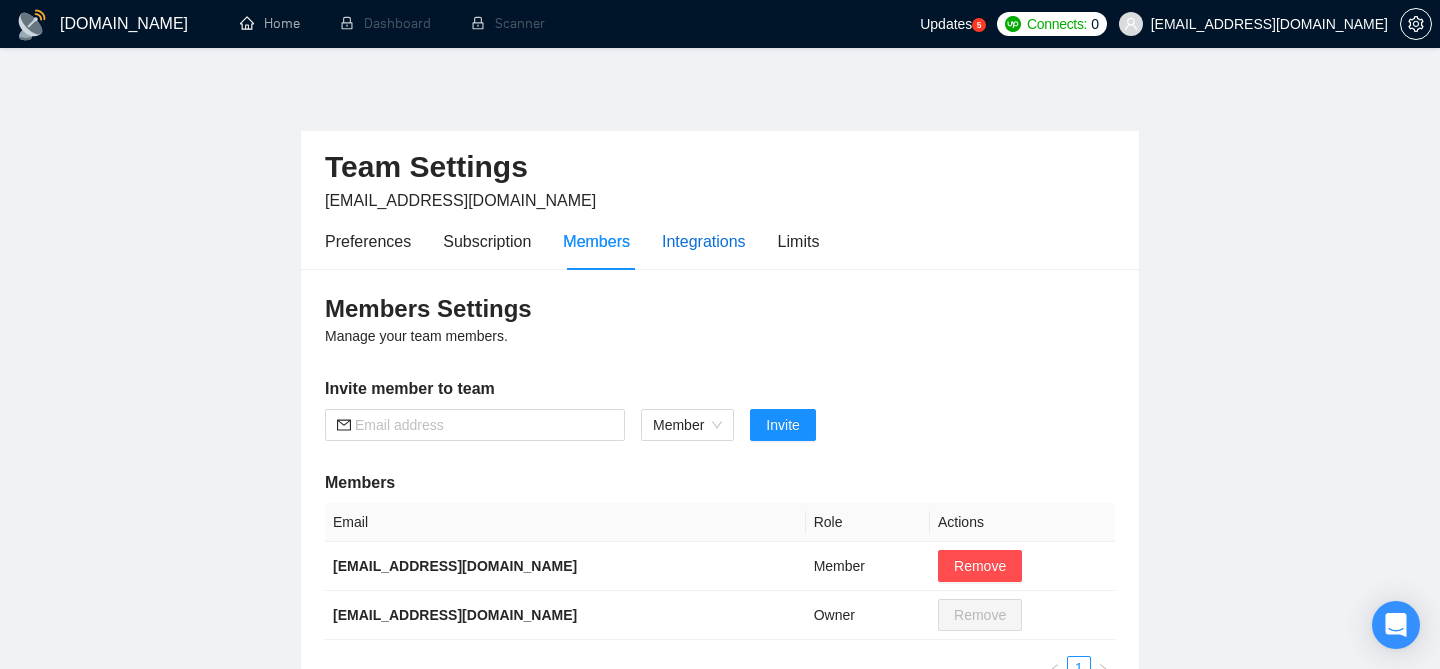 click on "Integrations" at bounding box center (704, 241) 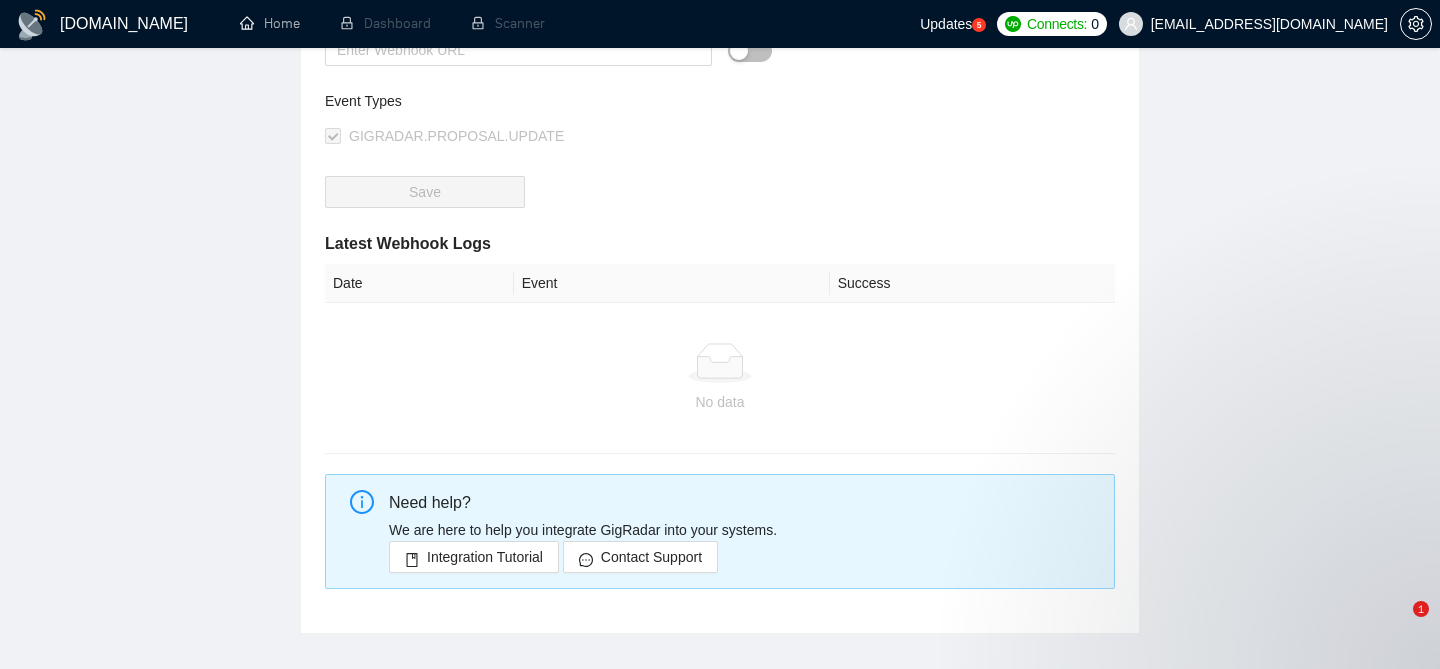 scroll, scrollTop: 304, scrollLeft: 0, axis: vertical 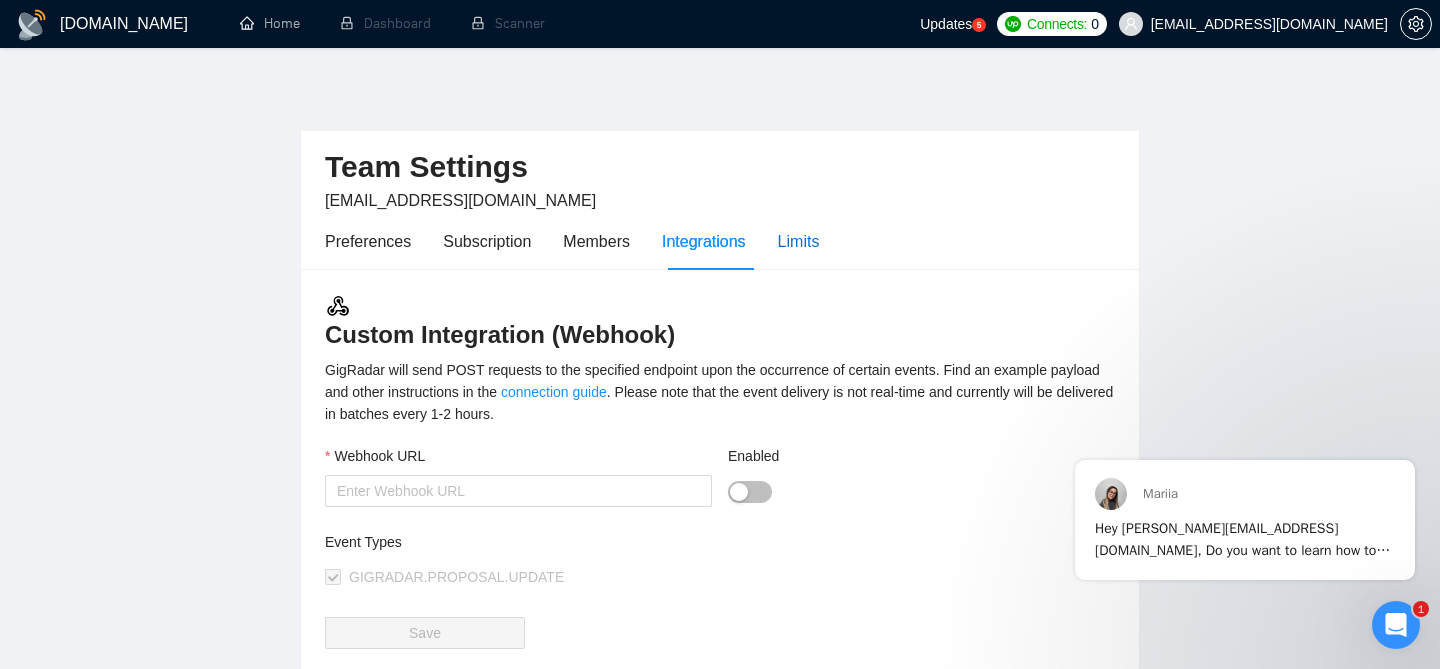 click on "Limits" at bounding box center [799, 241] 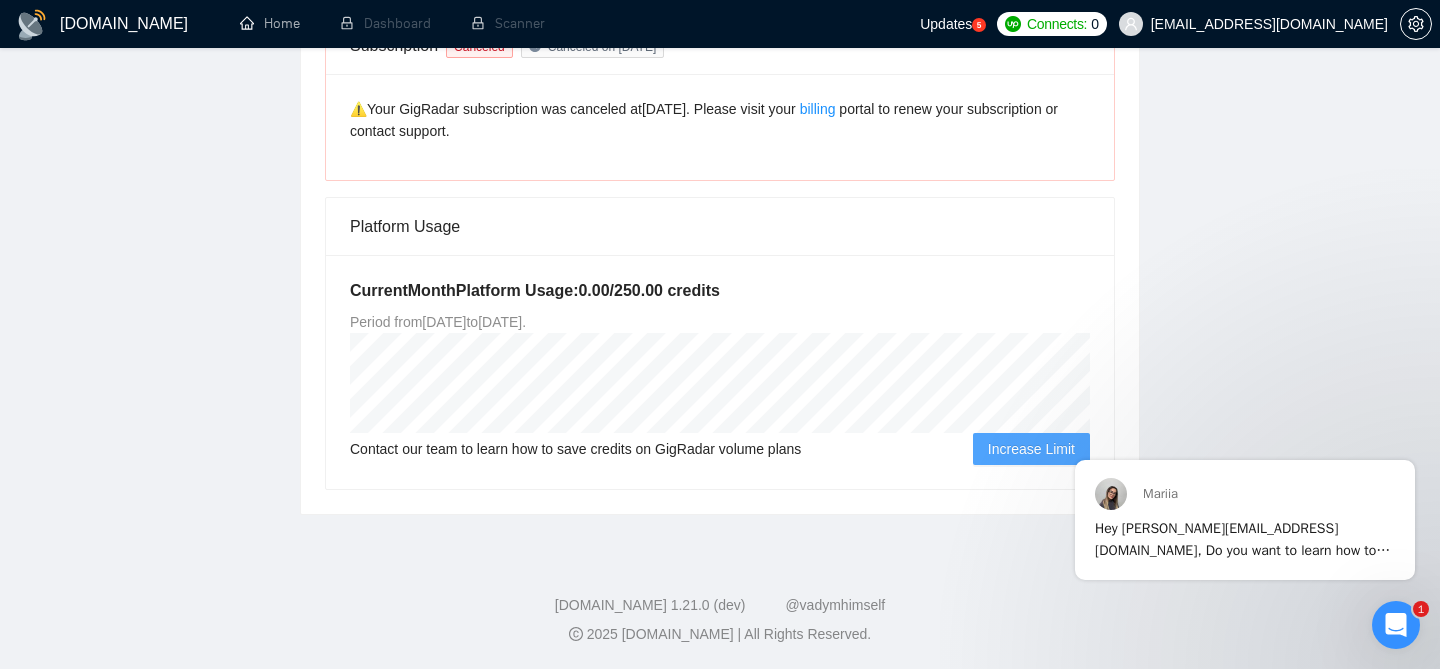 scroll, scrollTop: 0, scrollLeft: 0, axis: both 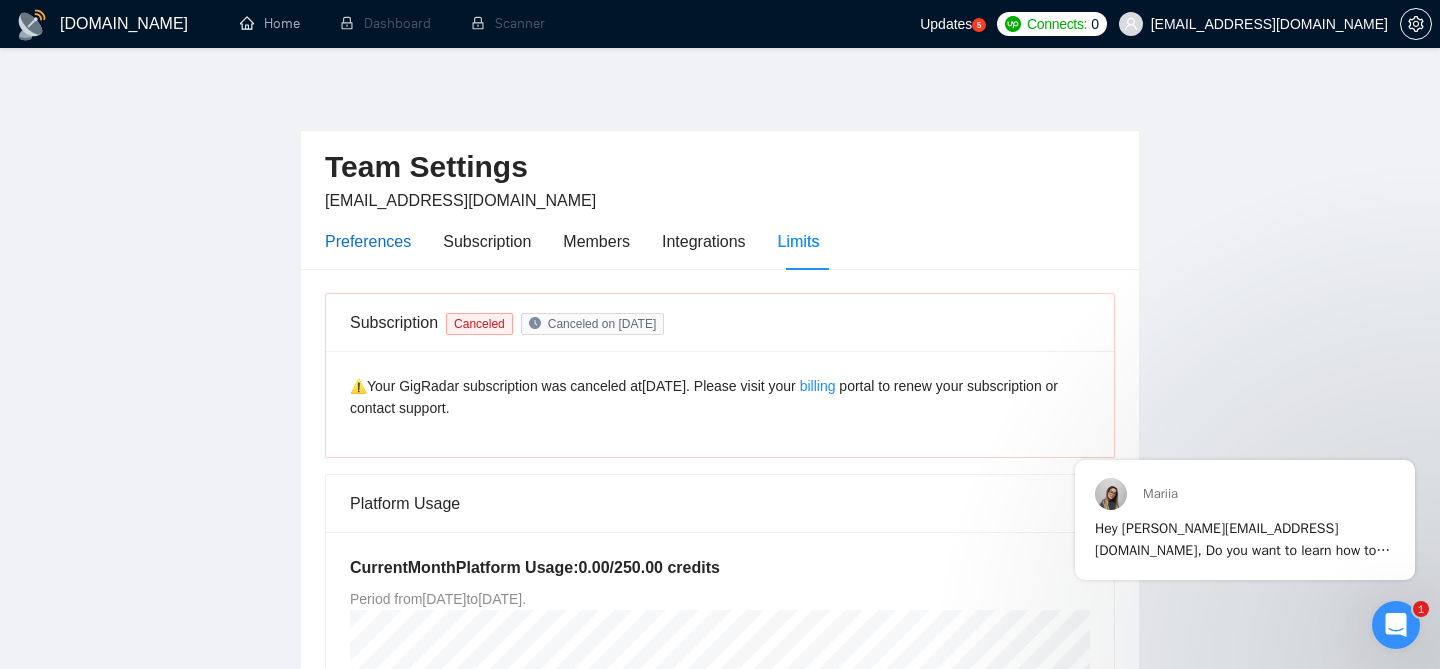 click on "Preferences" at bounding box center (368, 241) 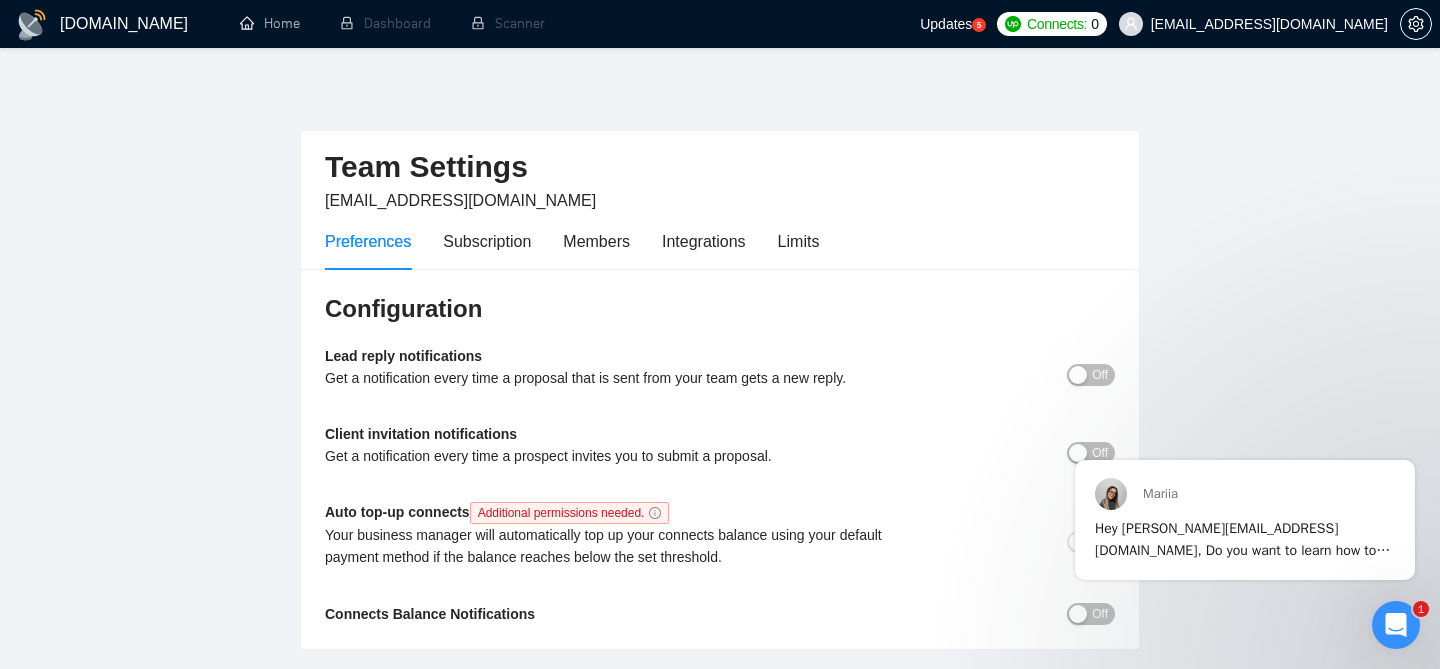 click on "Updates" at bounding box center (946, 24) 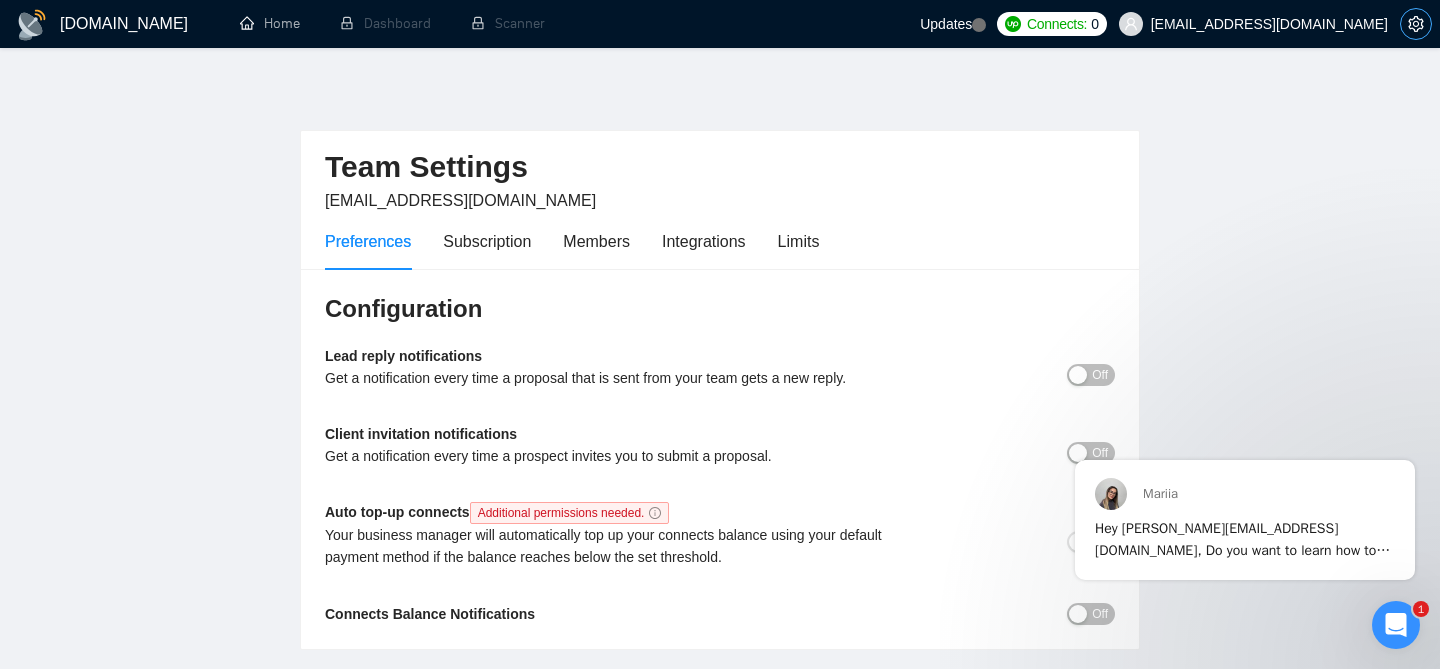 click 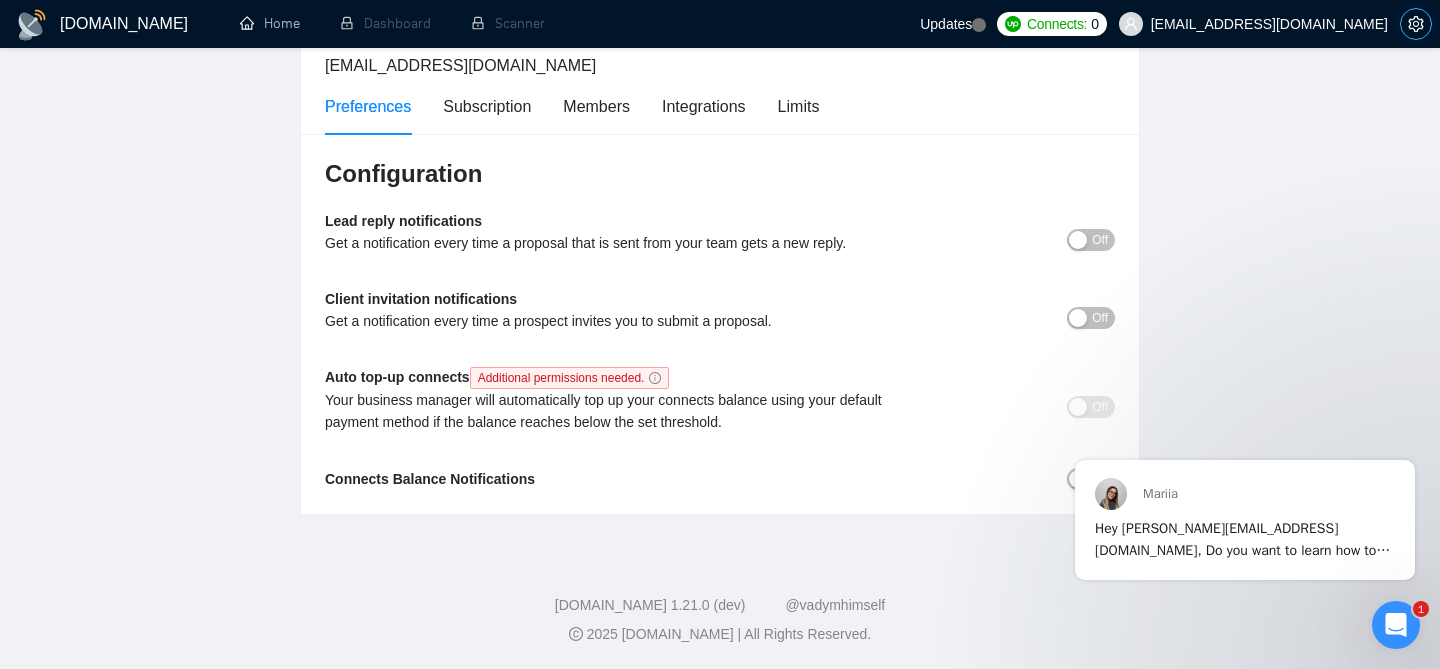 scroll, scrollTop: 0, scrollLeft: 0, axis: both 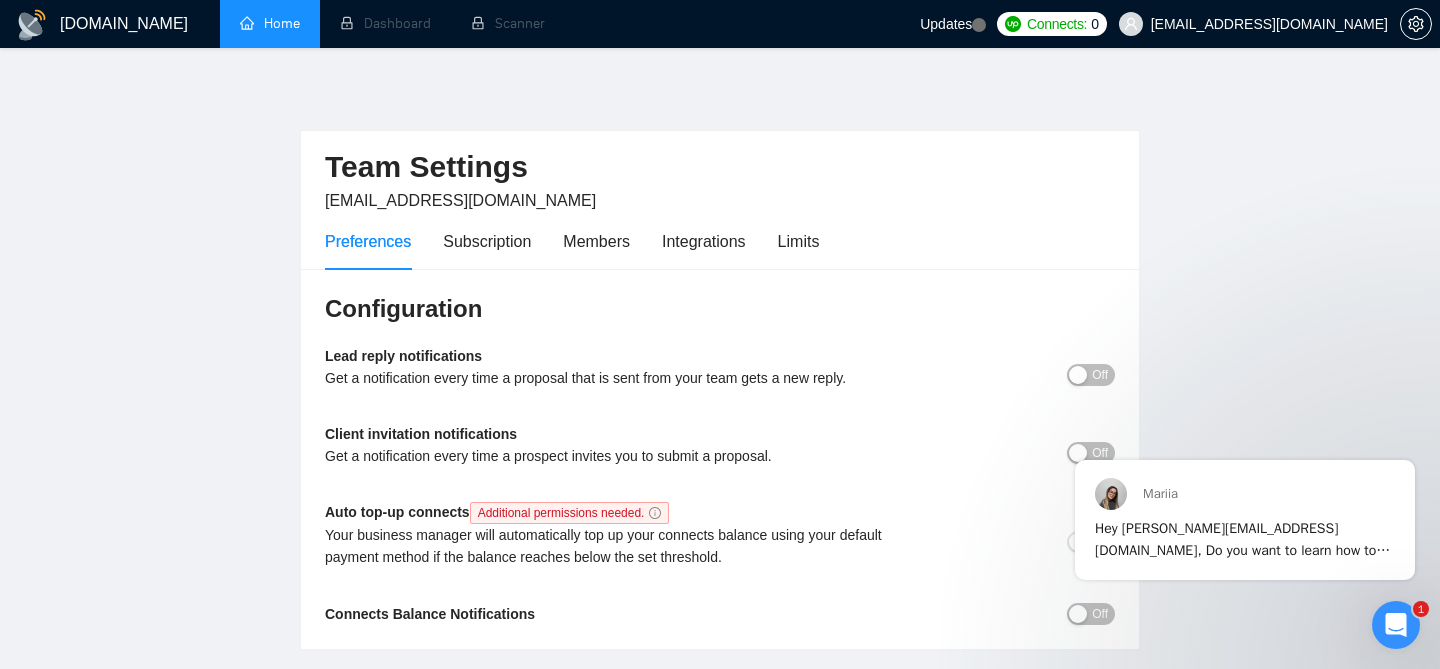 click on "Home" at bounding box center (270, 23) 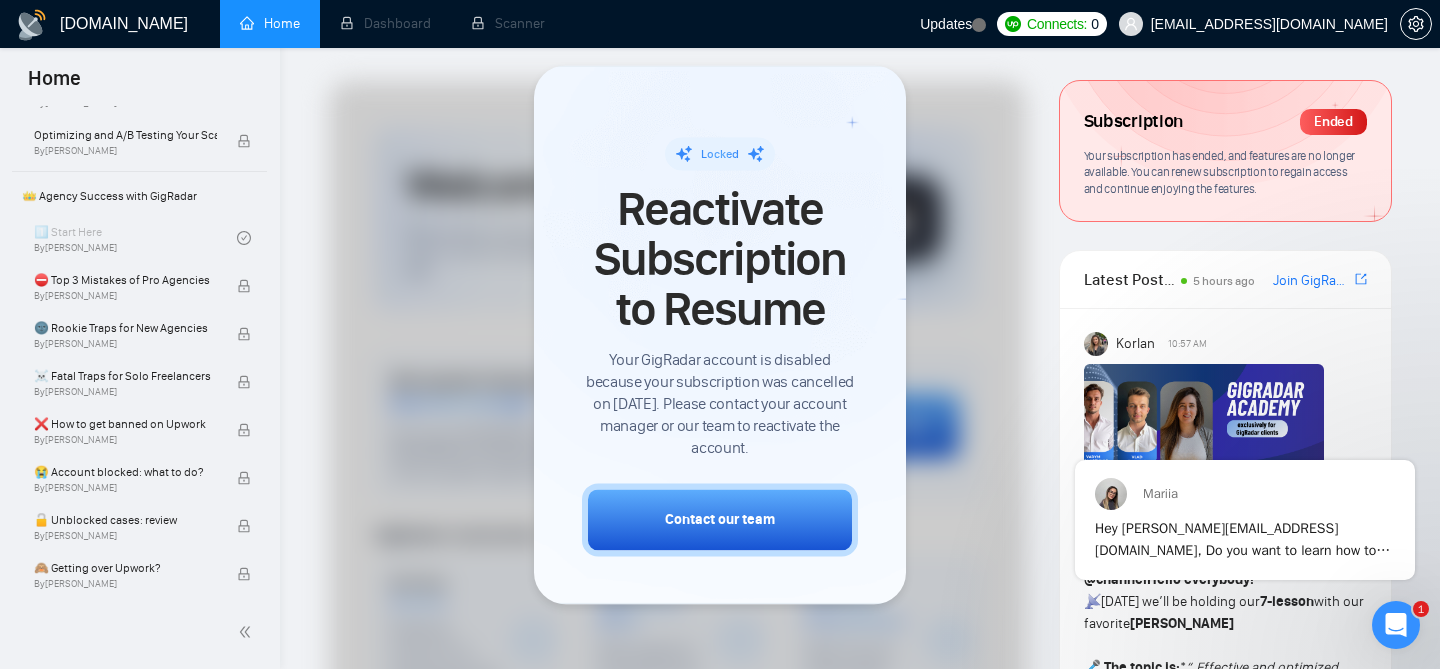 scroll, scrollTop: 0, scrollLeft: 0, axis: both 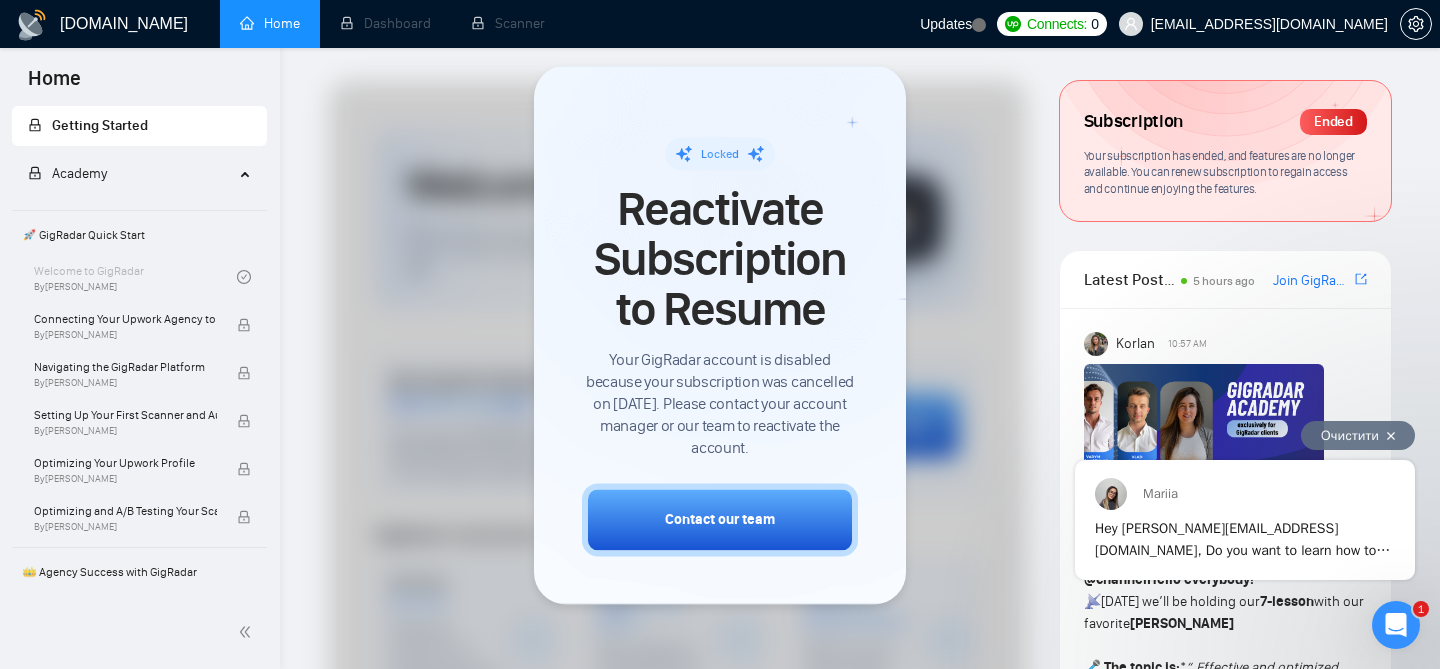 click at bounding box center (1391, 436) 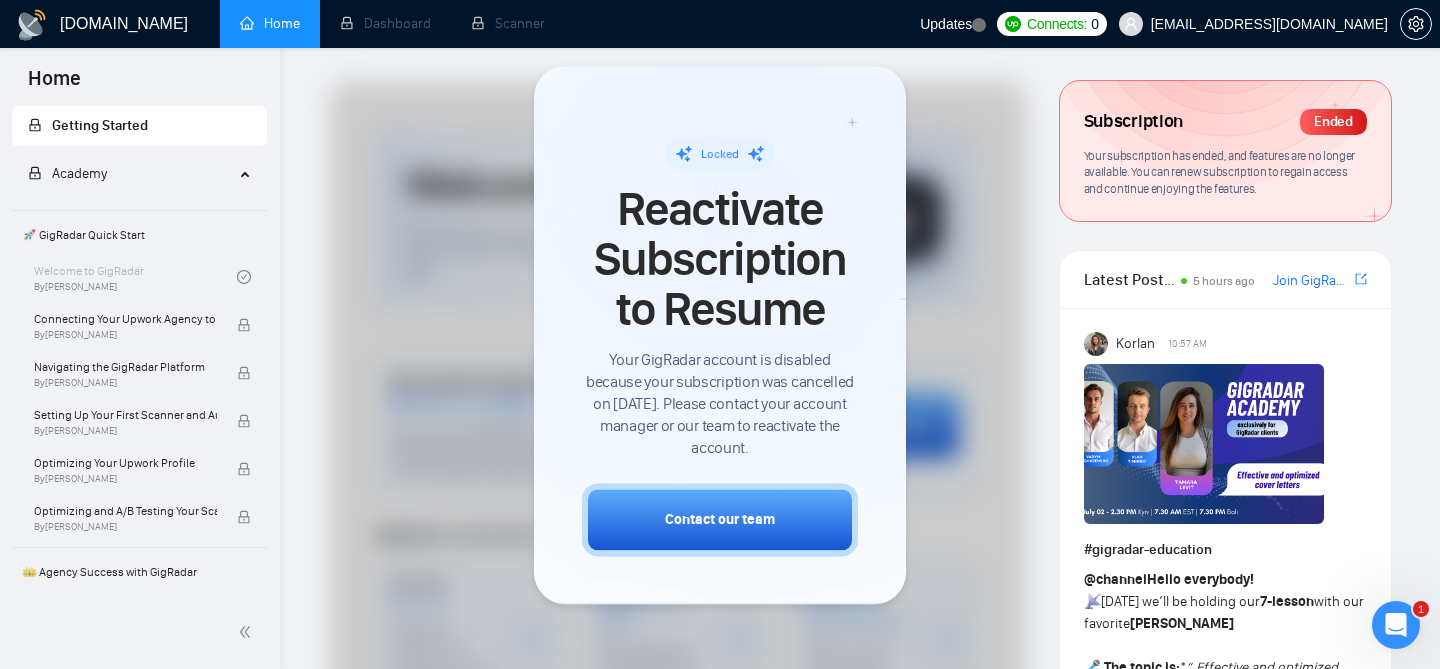 drag, startPoint x: 1191, startPoint y: 555, endPoint x: 1223, endPoint y: 528, distance: 41.868843 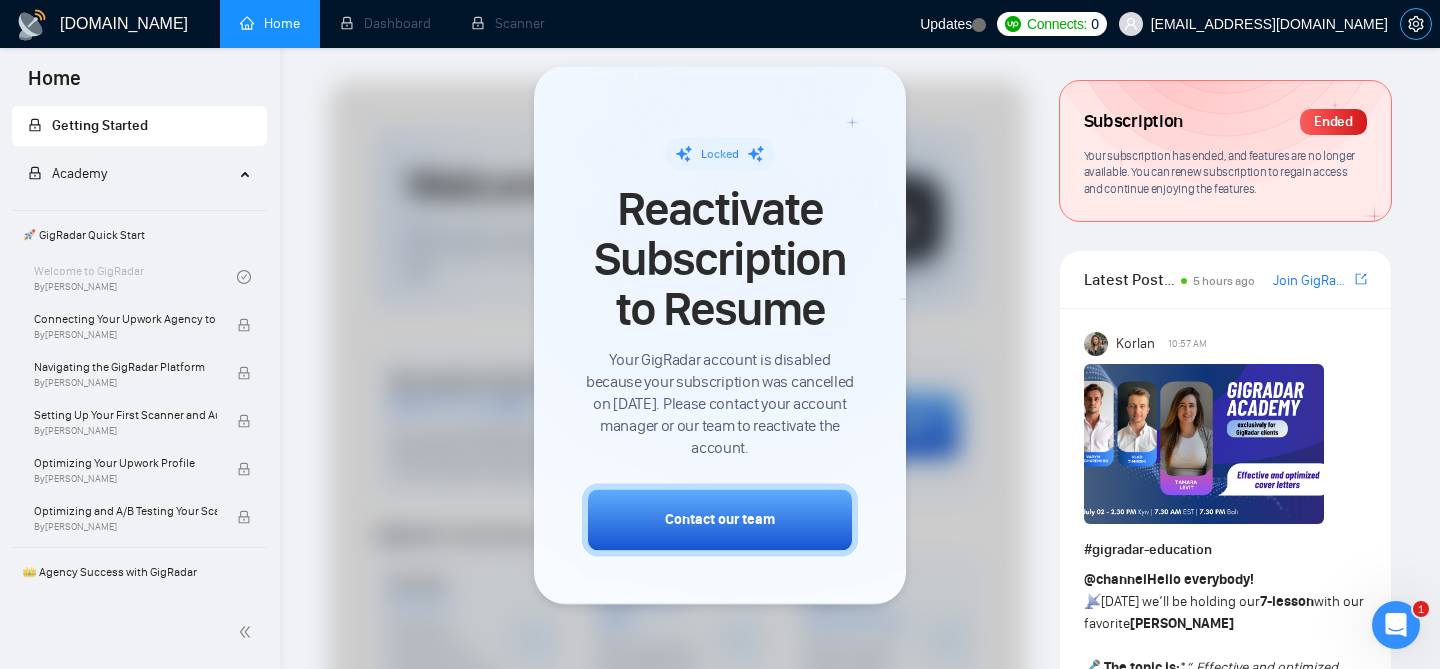 click 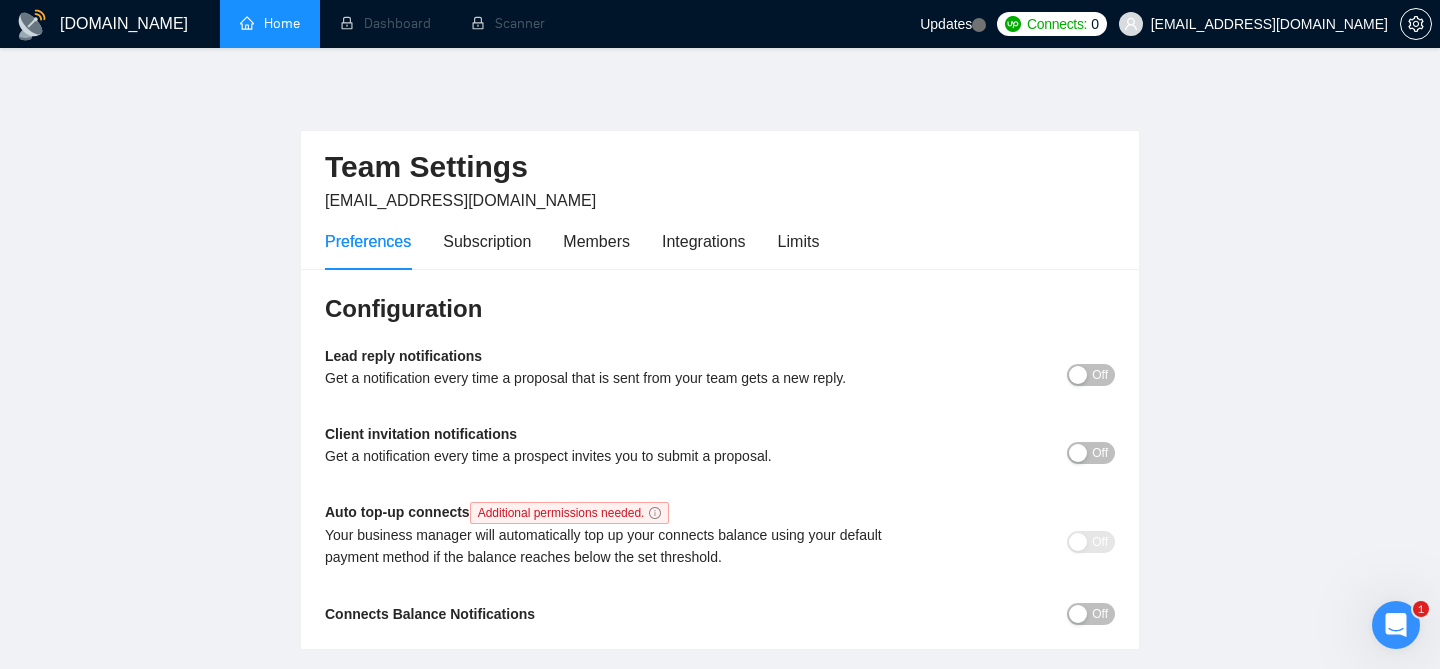 click on "Home" at bounding box center (270, 23) 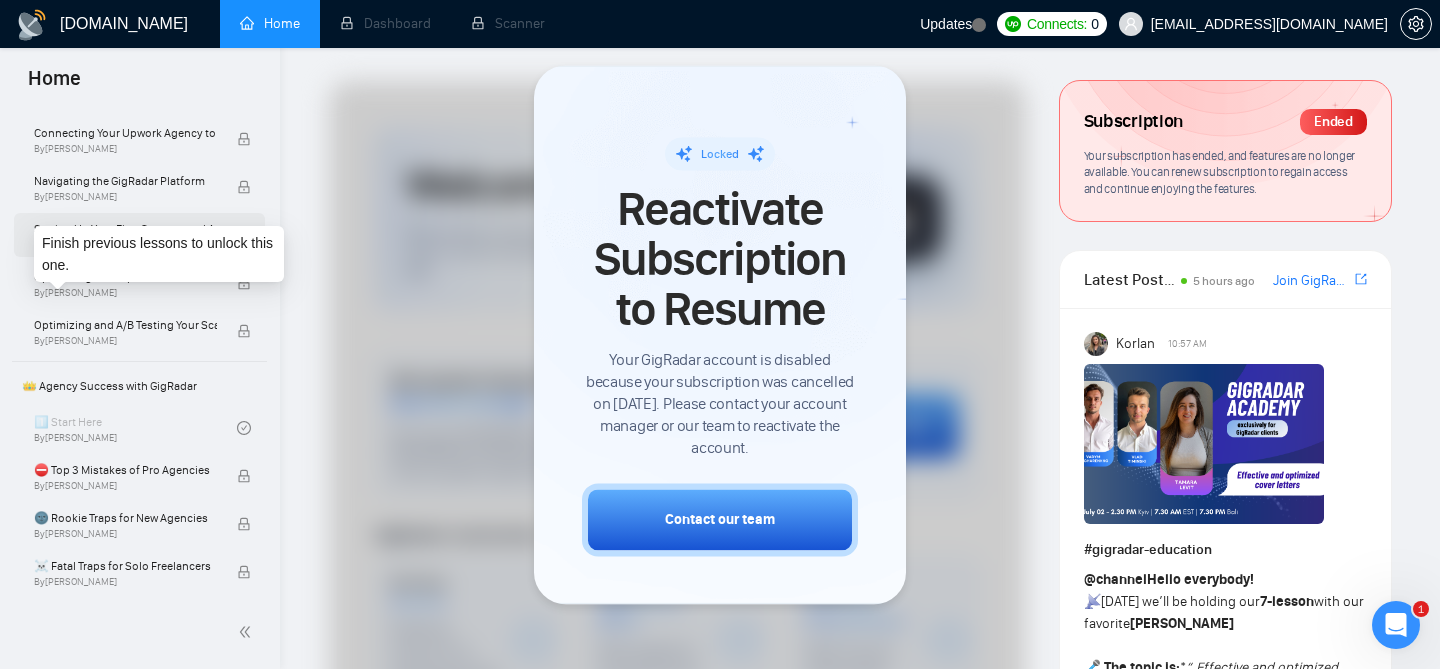 scroll, scrollTop: 376, scrollLeft: 0, axis: vertical 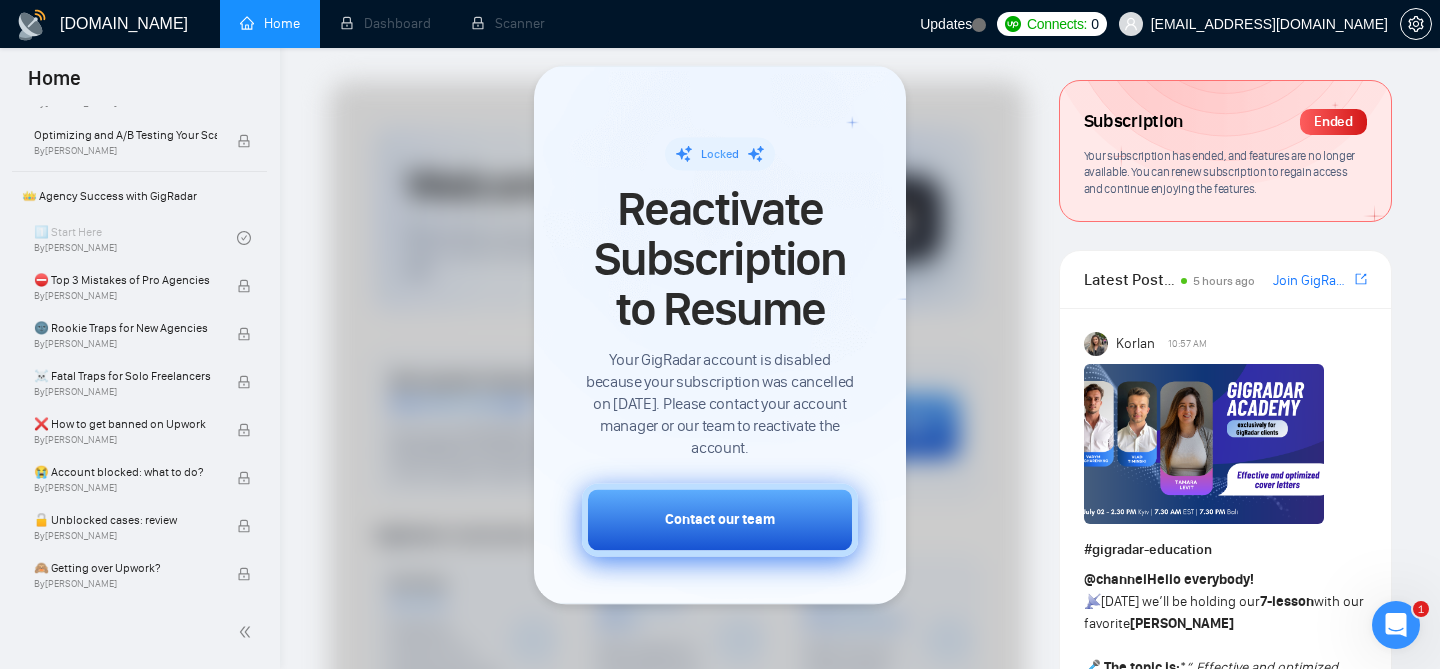 click on "Contact our team" at bounding box center [720, 519] 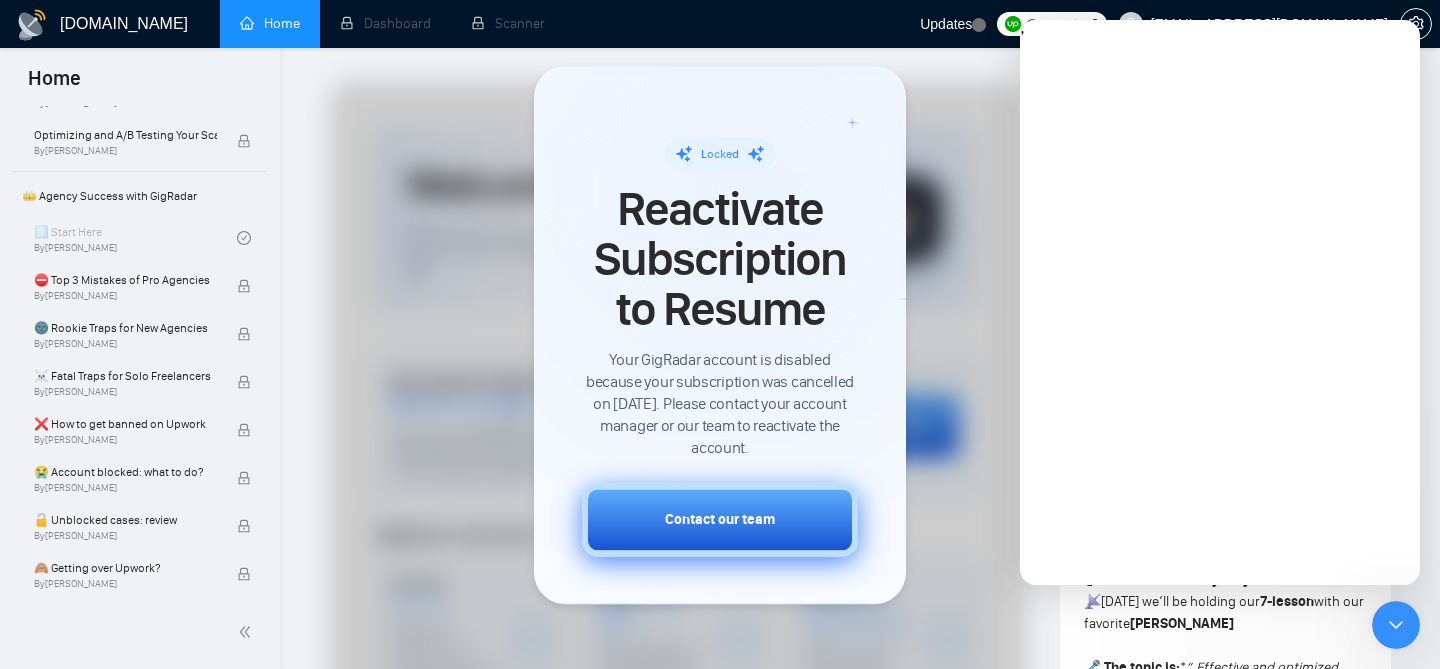 scroll, scrollTop: 0, scrollLeft: 0, axis: both 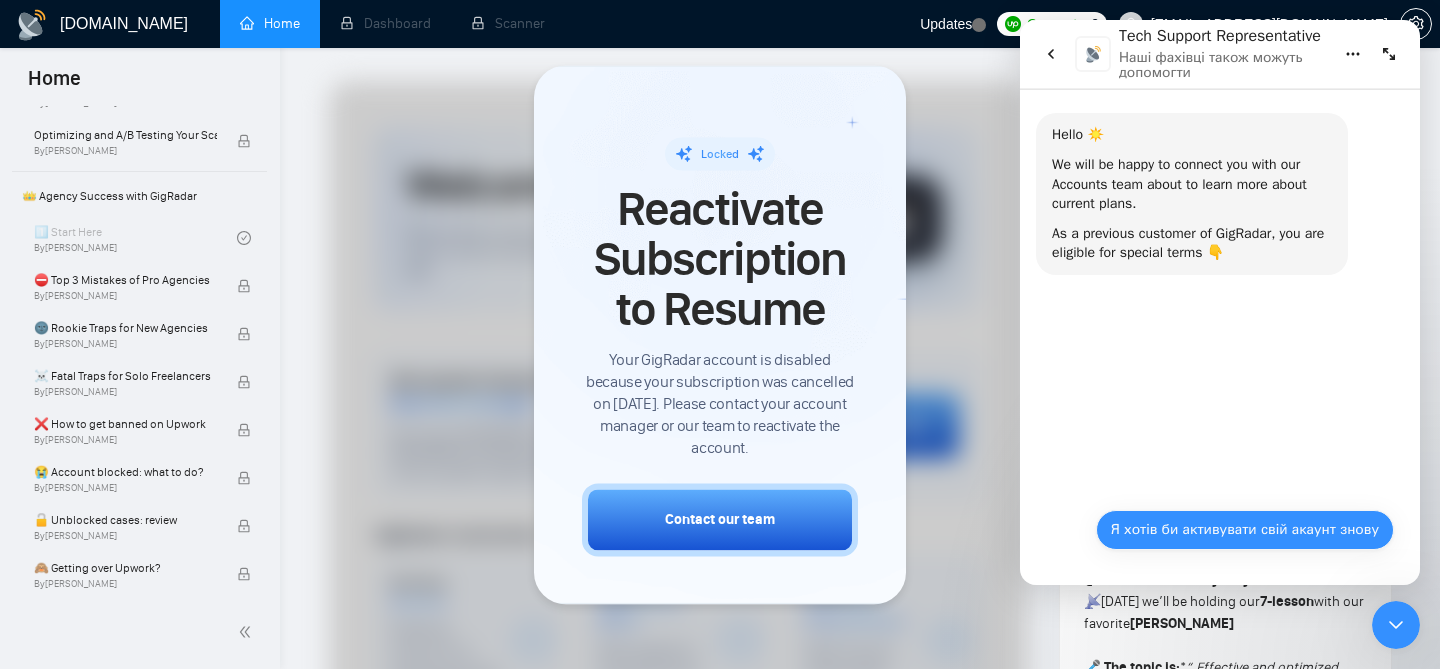 click on "Я хотів би активувати свій акаунт знову" at bounding box center [1245, 530] 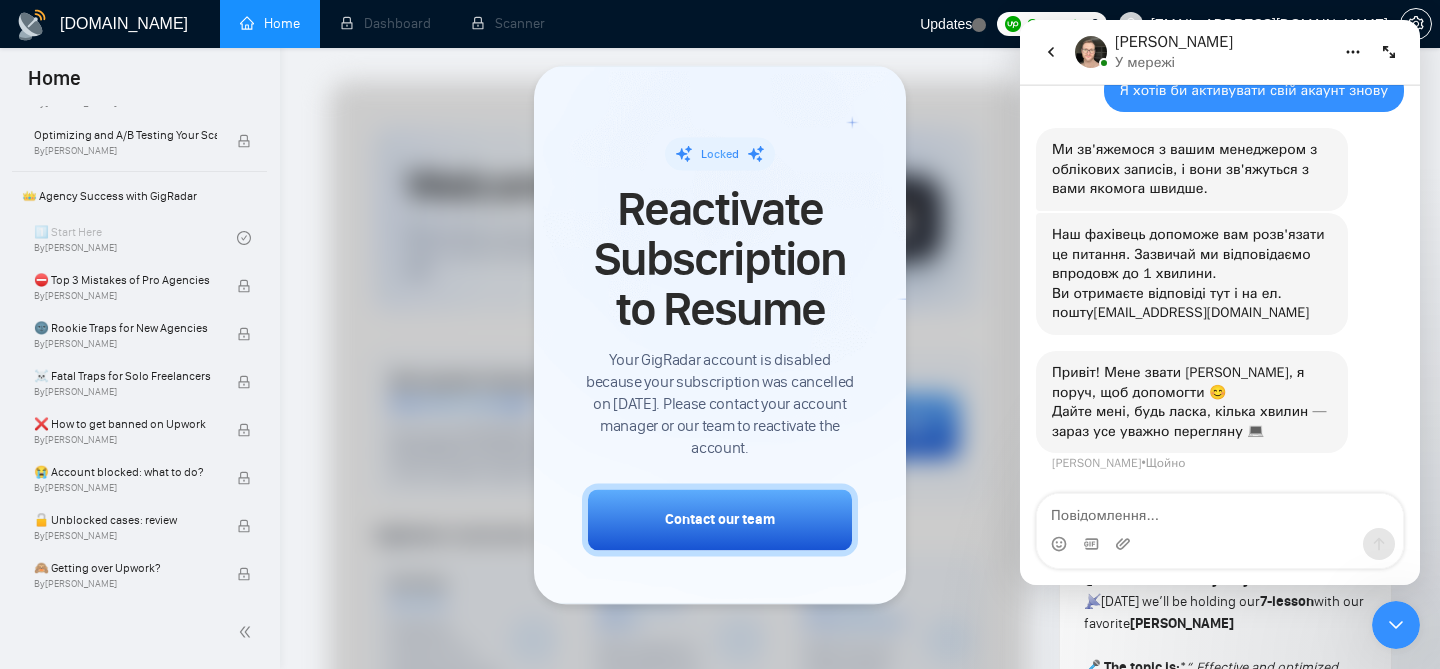 scroll, scrollTop: 219, scrollLeft: 0, axis: vertical 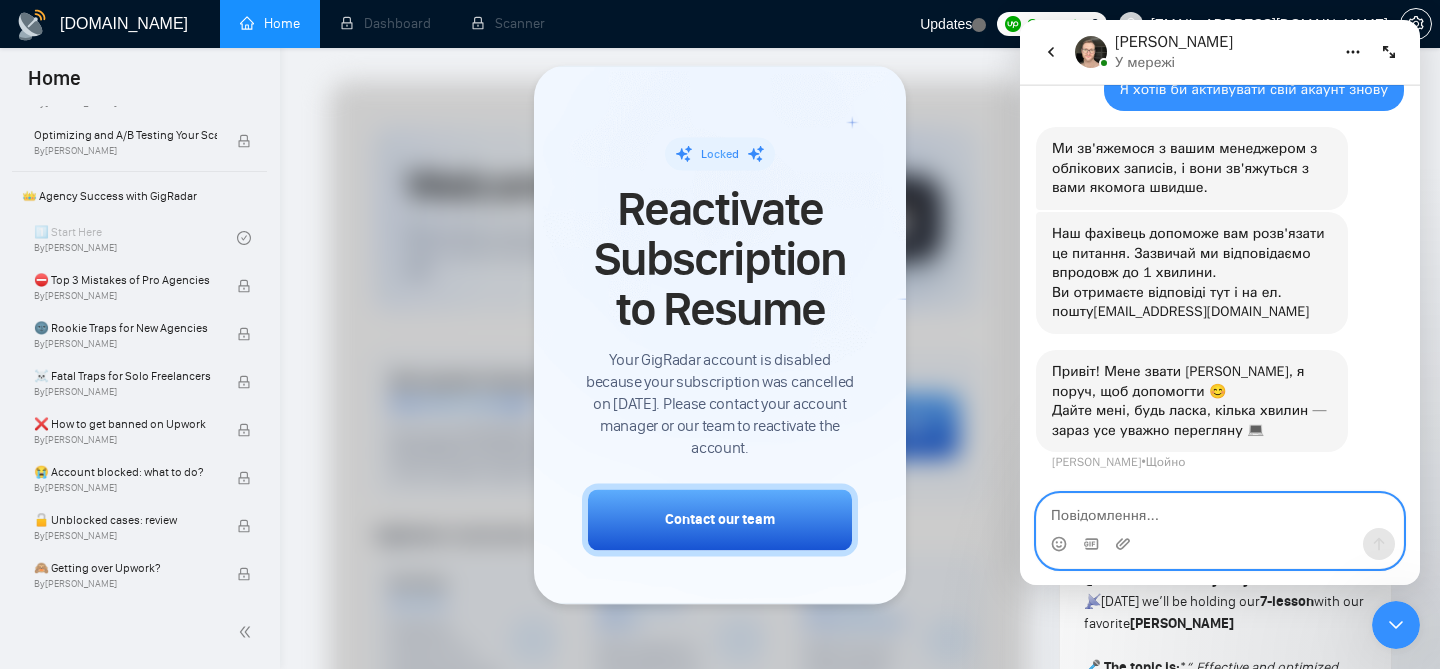click at bounding box center (1220, 511) 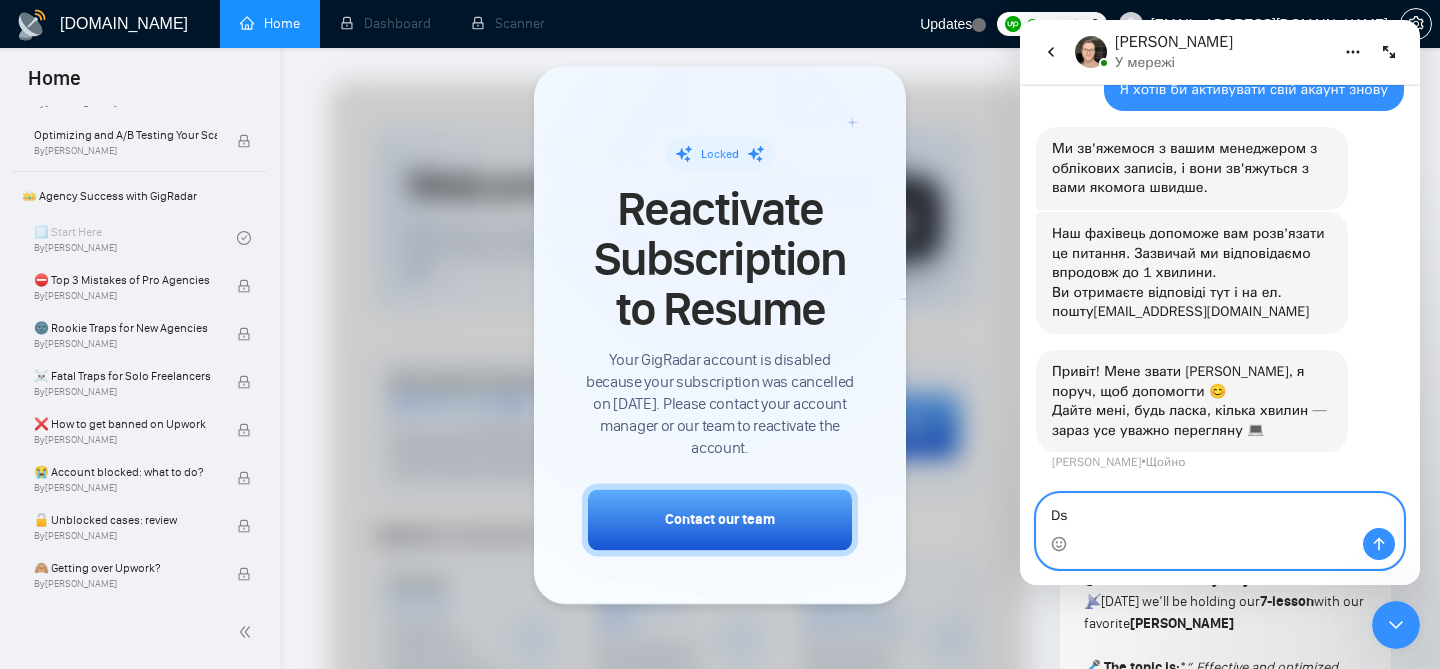 type on "D" 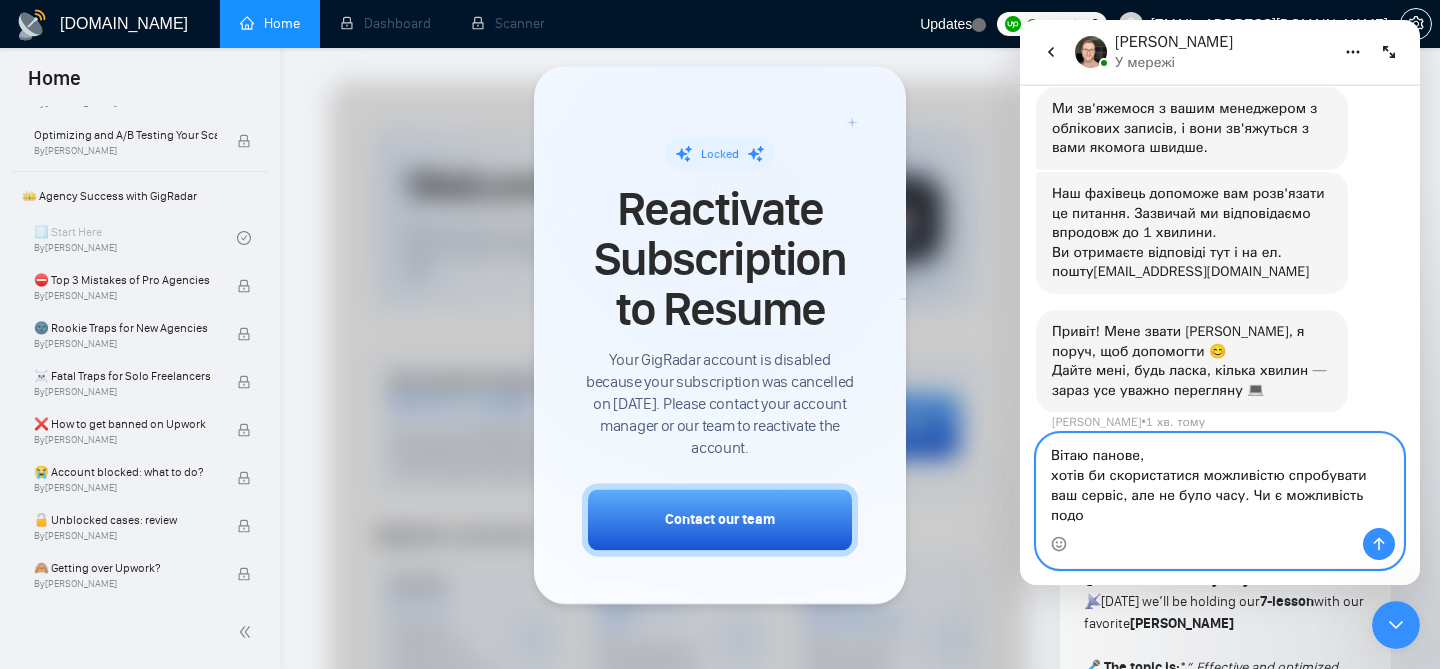 scroll, scrollTop: 279, scrollLeft: 0, axis: vertical 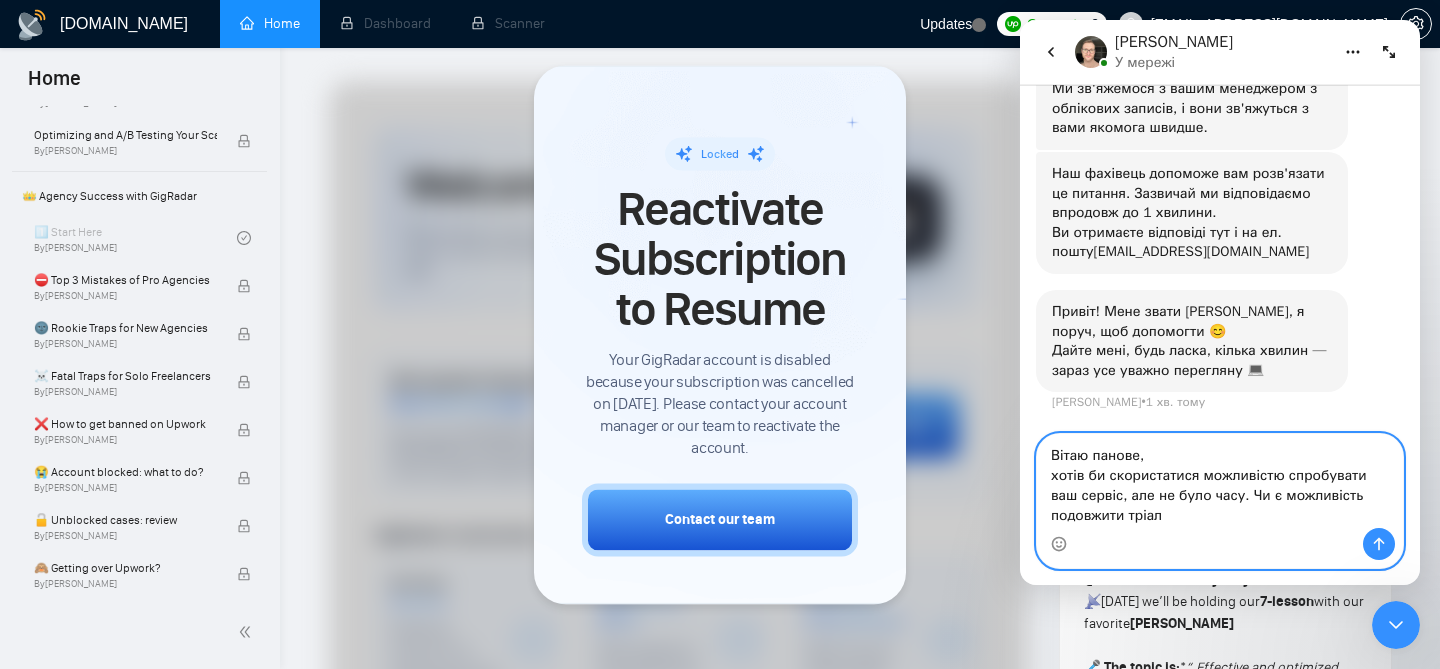 type on "Вітаю панове,
хотів би скористатися можливістю спробувати ваш сервіс, але не було часу. Чи є можливість подовжити тріал?" 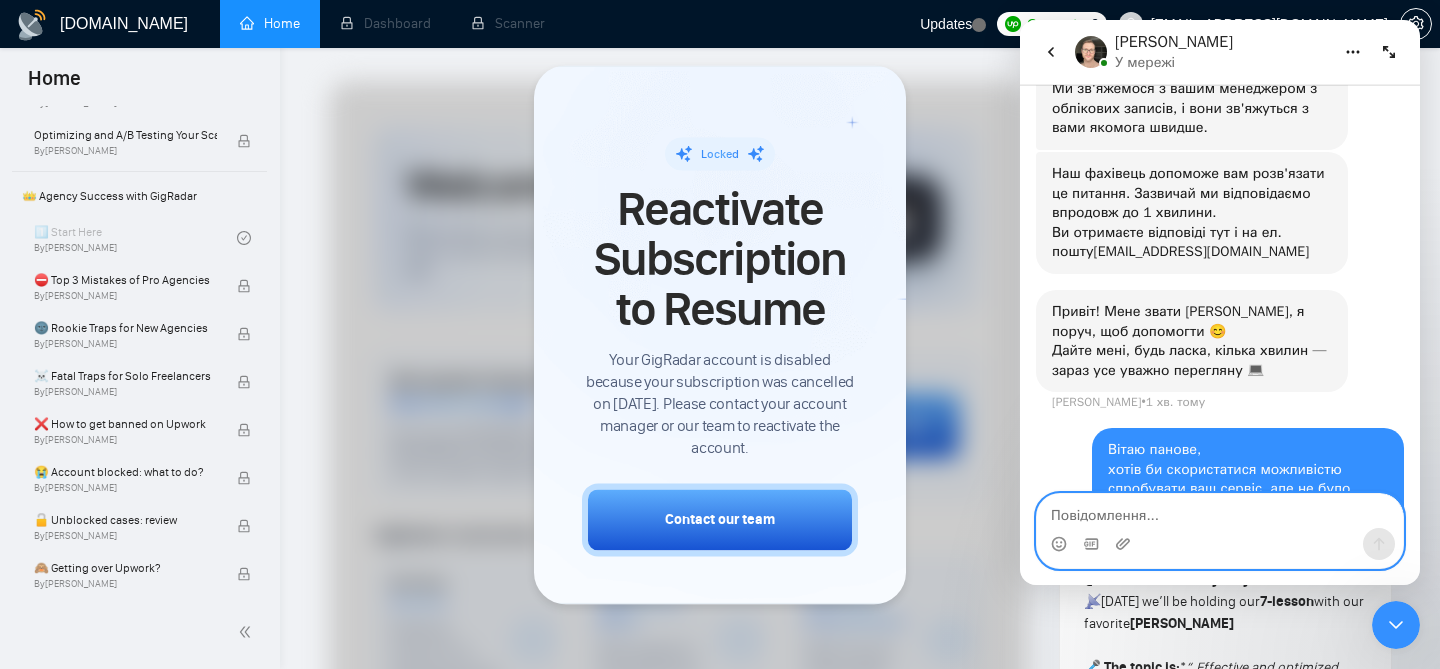 scroll, scrollTop: 337, scrollLeft: 0, axis: vertical 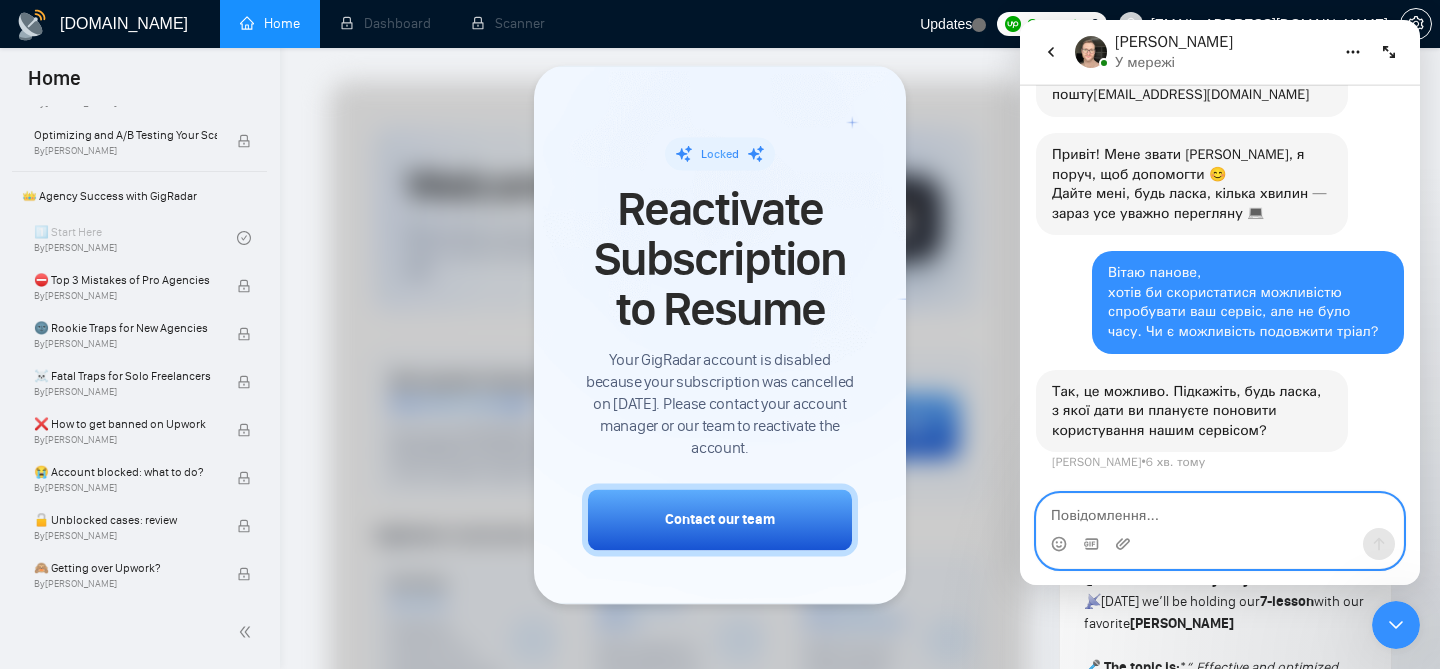 click at bounding box center [1220, 511] 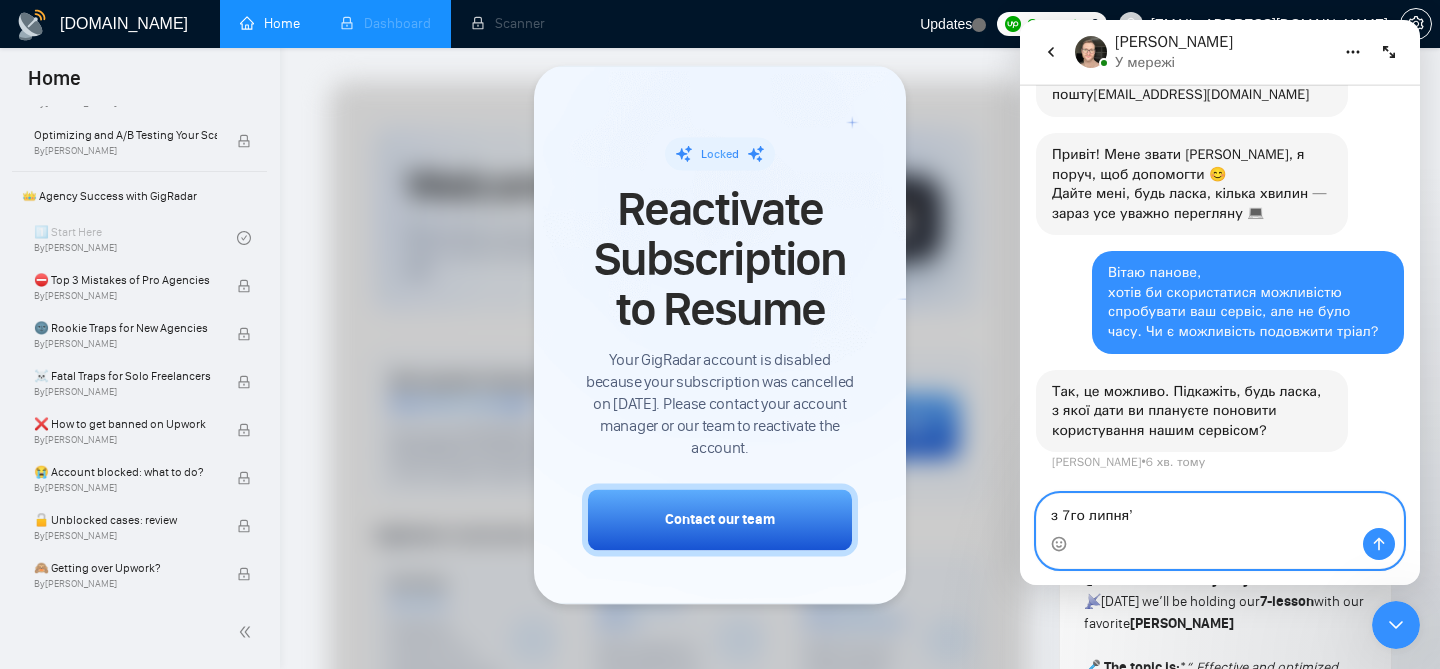 type on "з 7го липня" 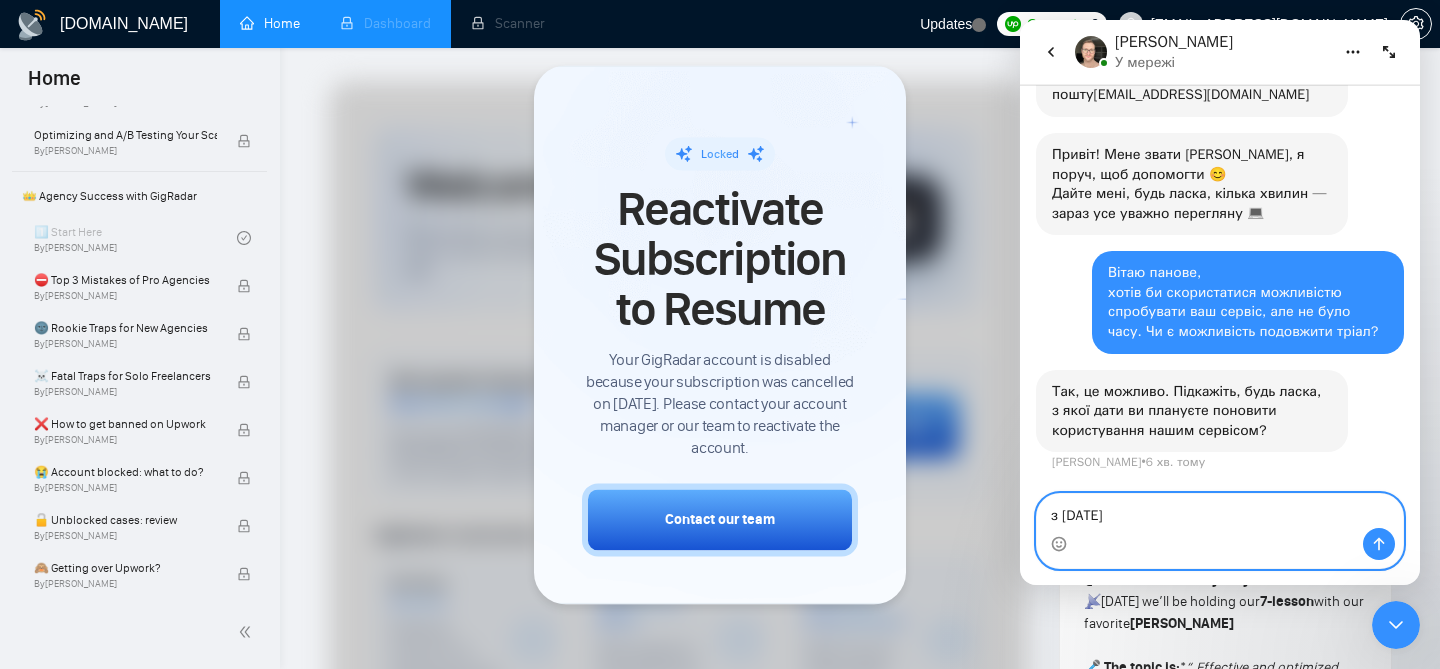 type 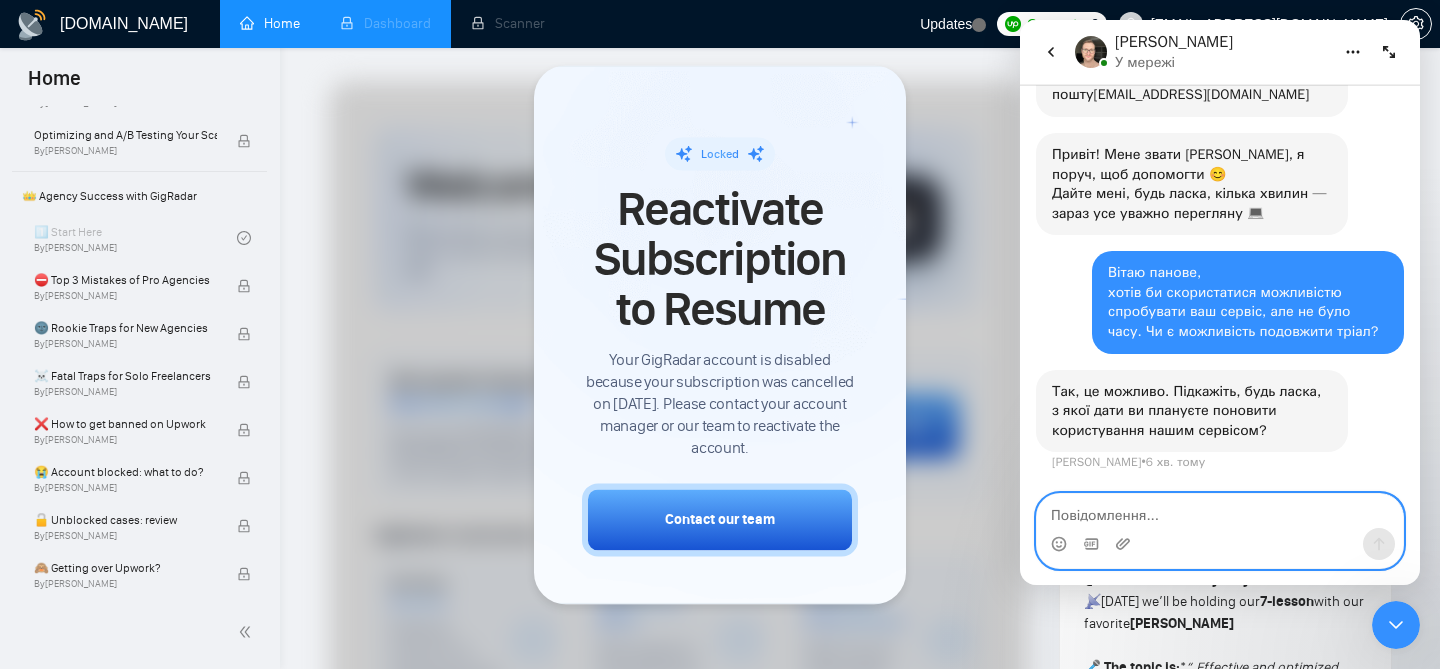 scroll, scrollTop: 496, scrollLeft: 0, axis: vertical 